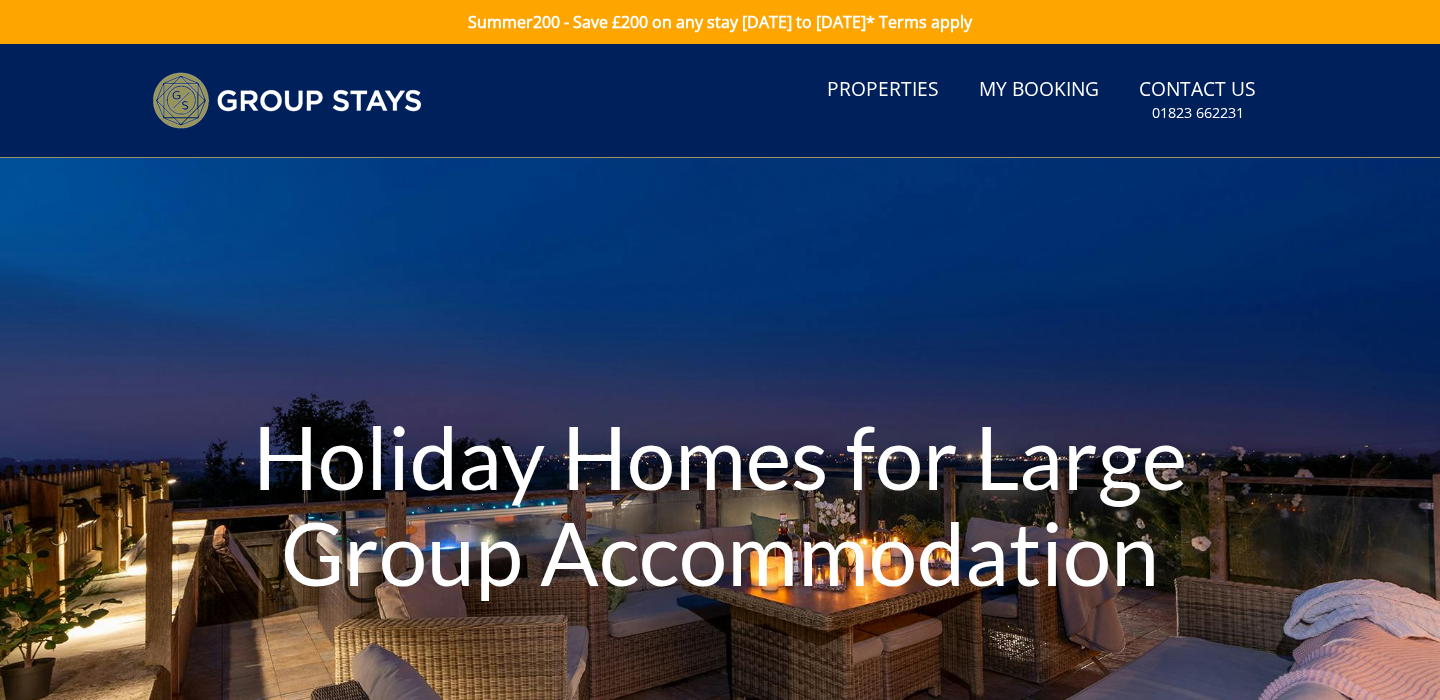 scroll, scrollTop: 0, scrollLeft: 0, axis: both 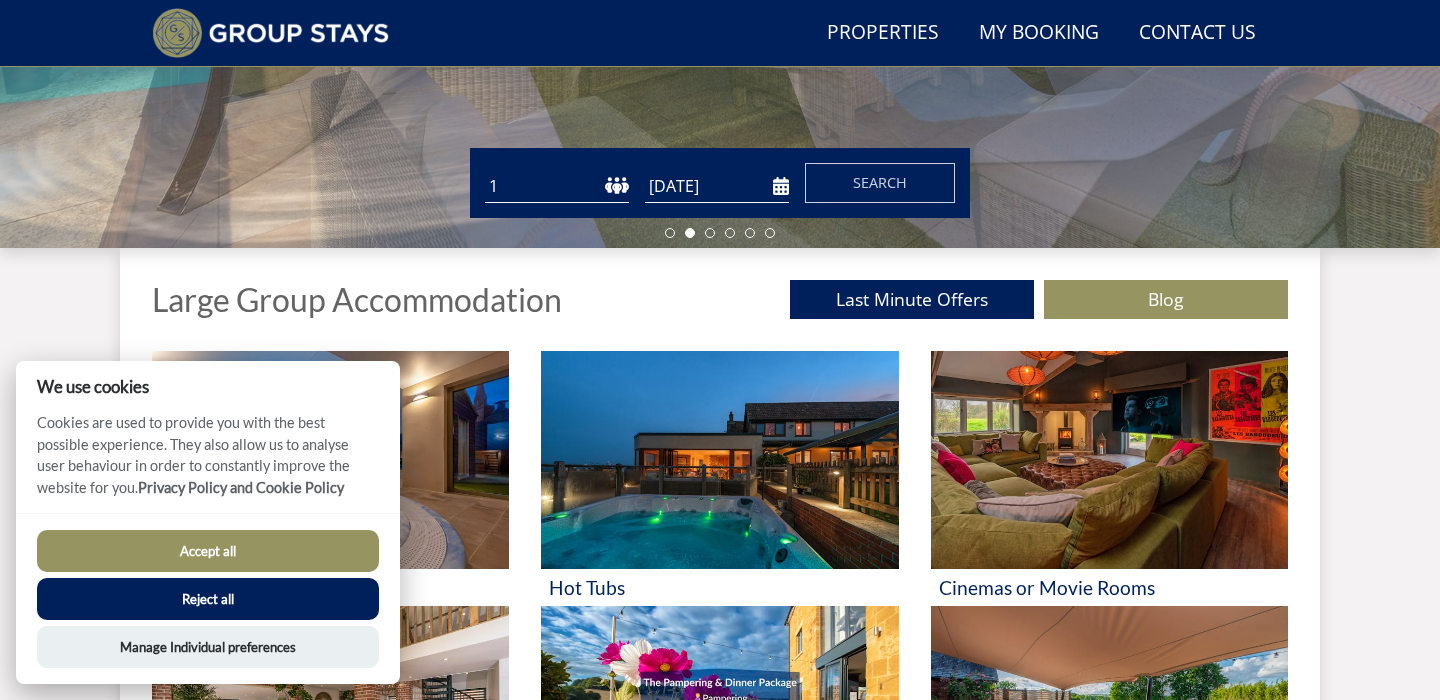 click on "Accept all" at bounding box center [208, 551] 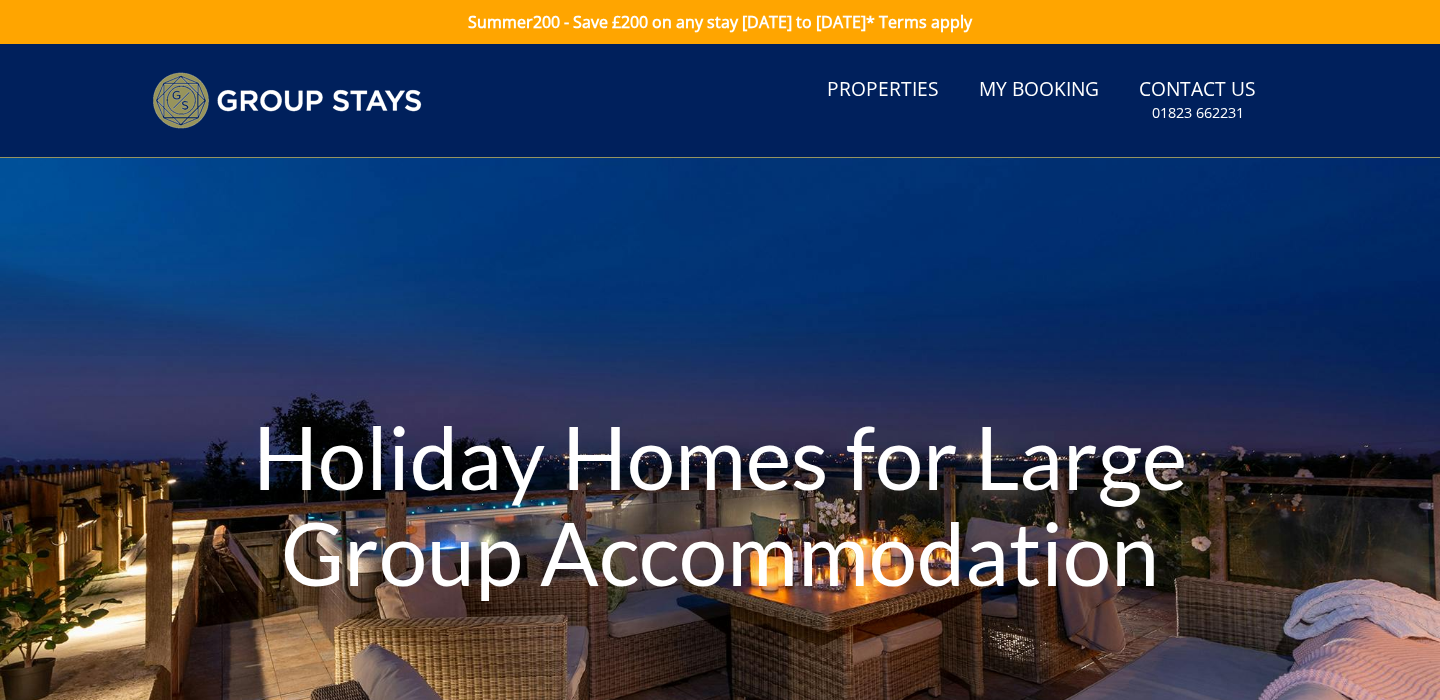 scroll, scrollTop: 610, scrollLeft: 0, axis: vertical 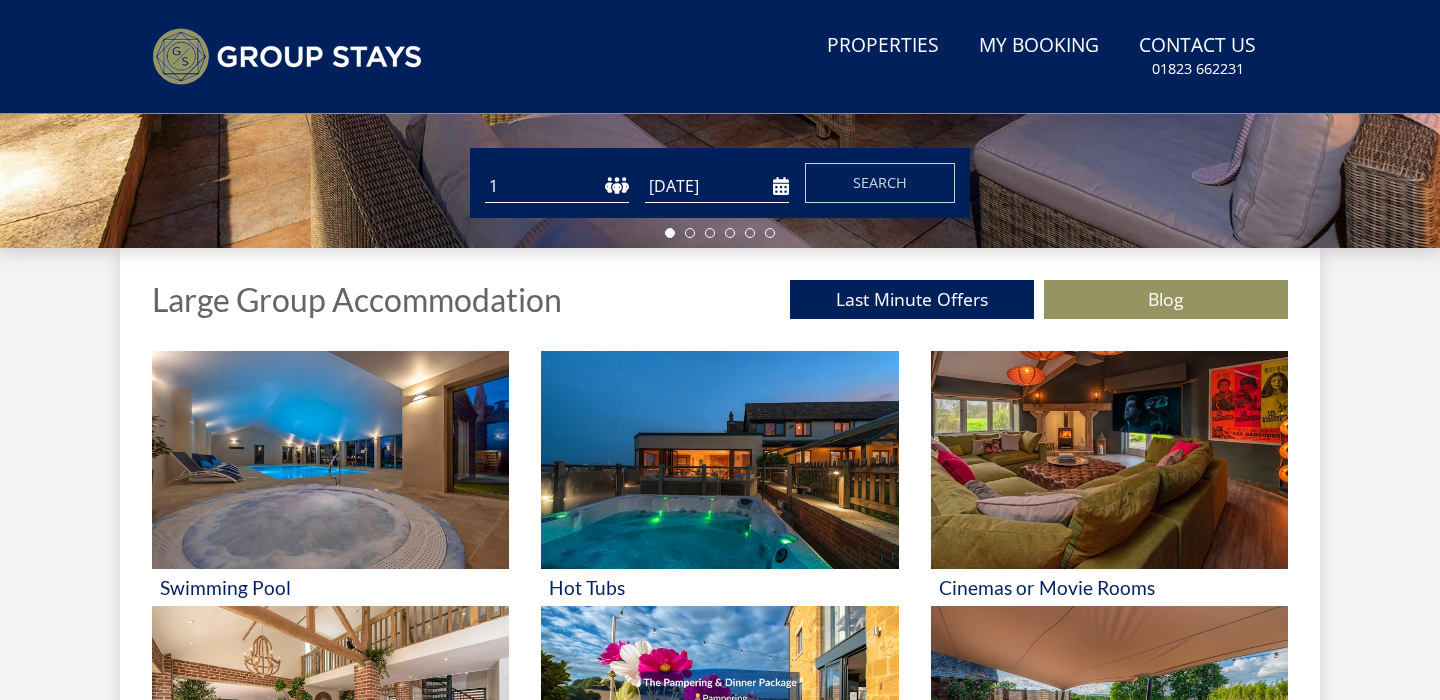 click on "[DATE]" at bounding box center (717, 186) 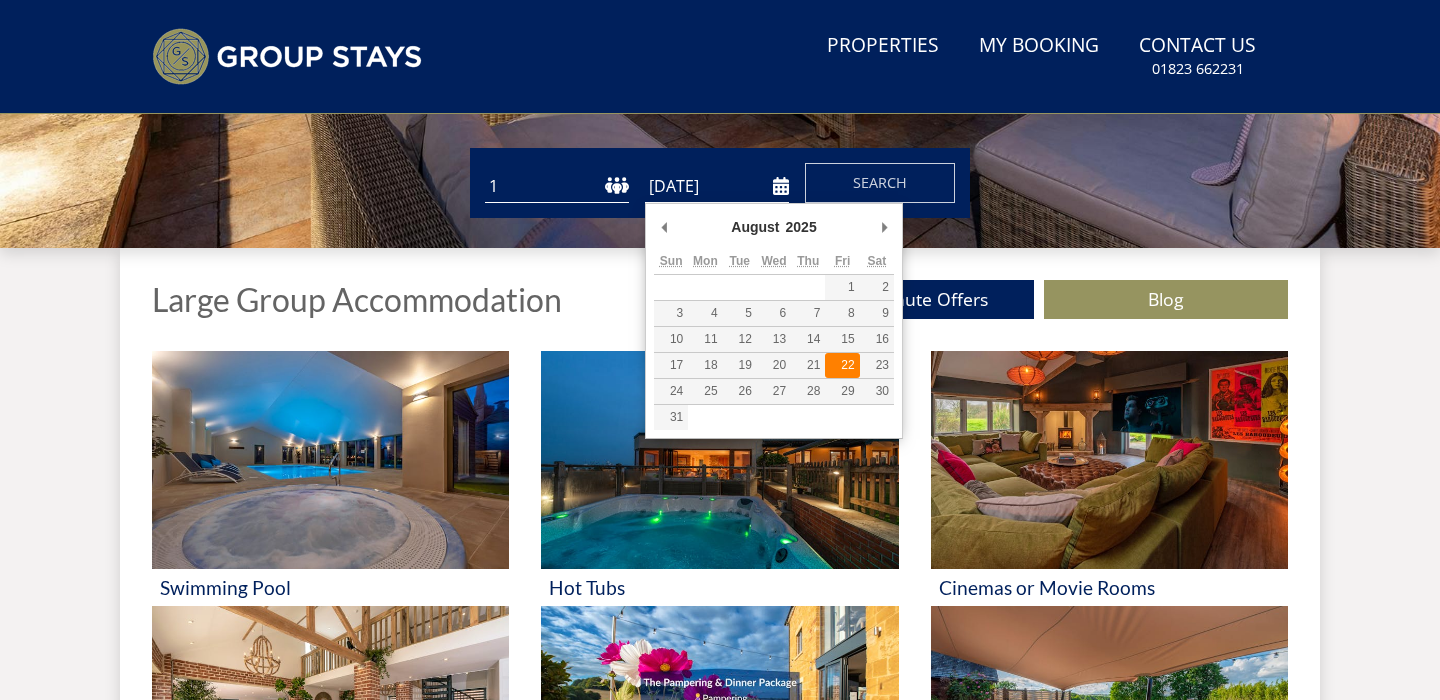 type on "[DATE]" 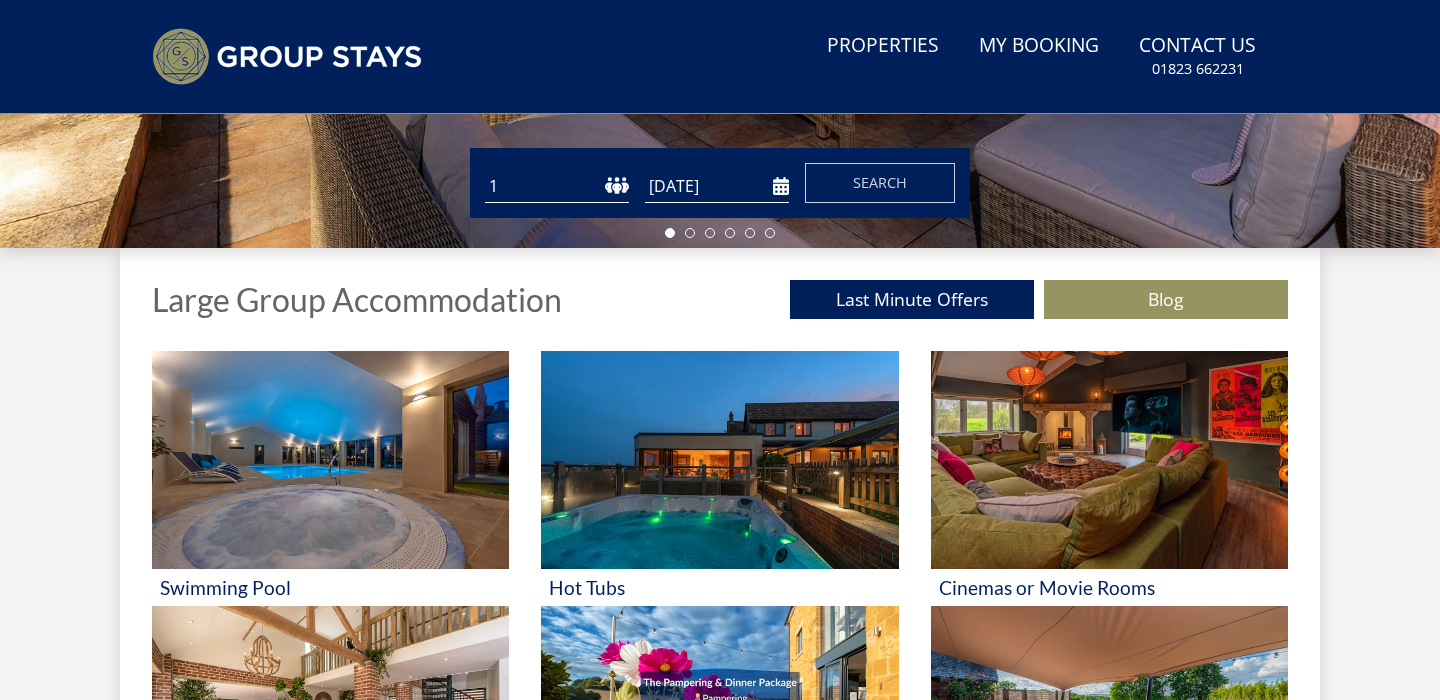 click on "1
2
3
4
5
6
7
8
9
10
11
12
13
14
15
16
17
18
19
20
21
22
23
24
25
26
27
28
29
30
31
32
33
34
35
36
37
38
39
40
41
42
43
44
45
46
47
48
49
50" at bounding box center [557, 186] 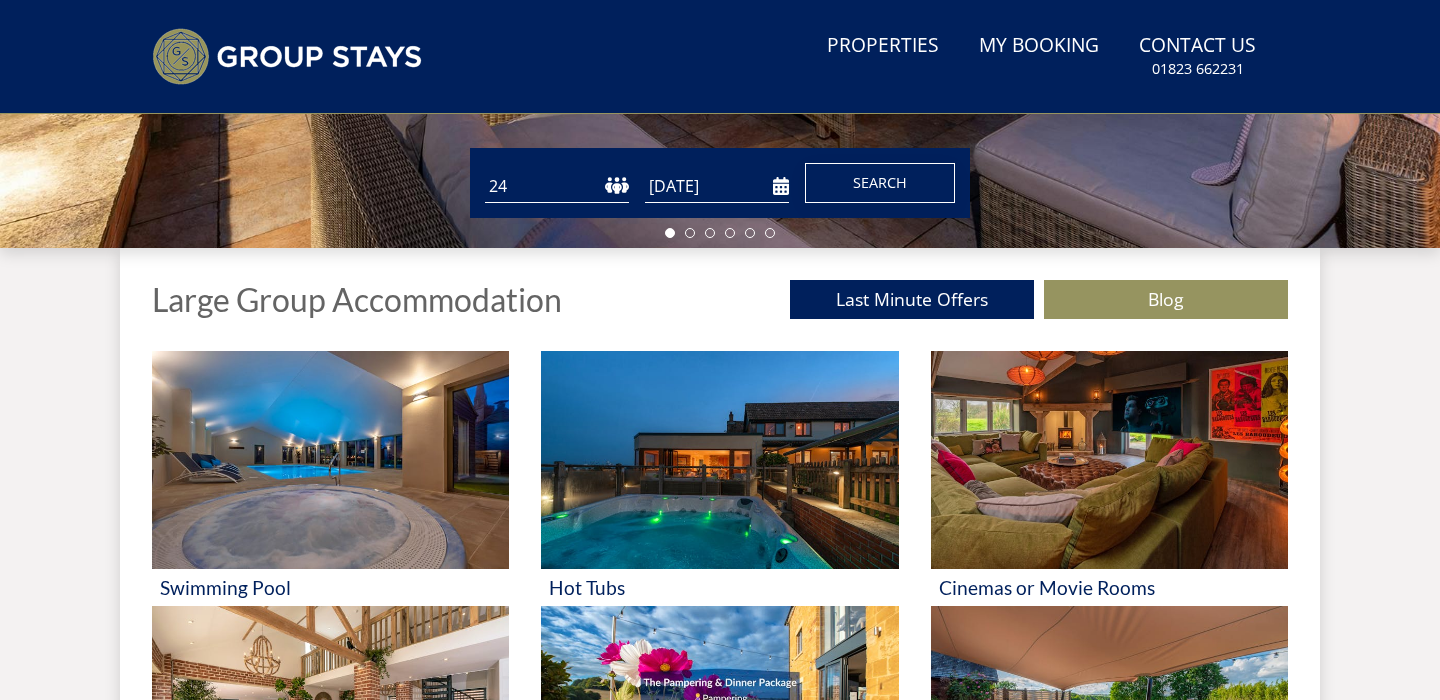 click on "Search" at bounding box center [880, 182] 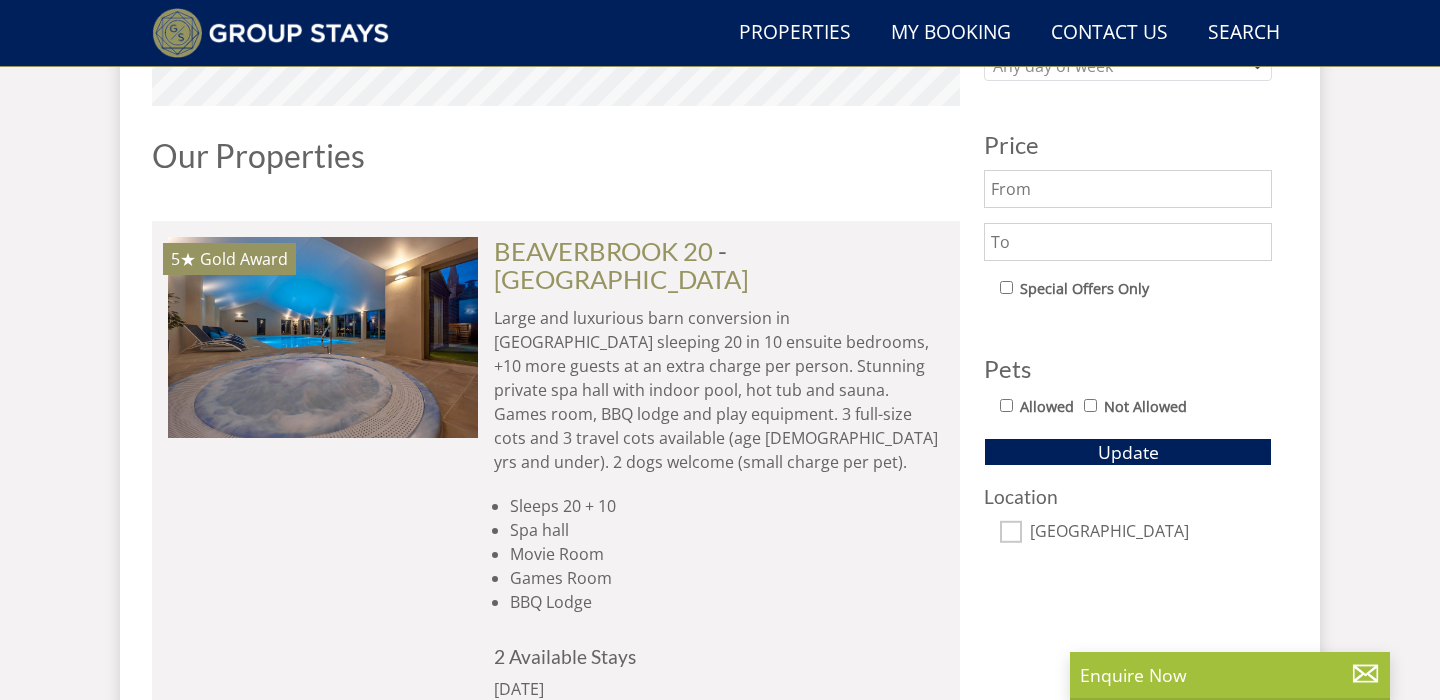 scroll, scrollTop: 1007, scrollLeft: 0, axis: vertical 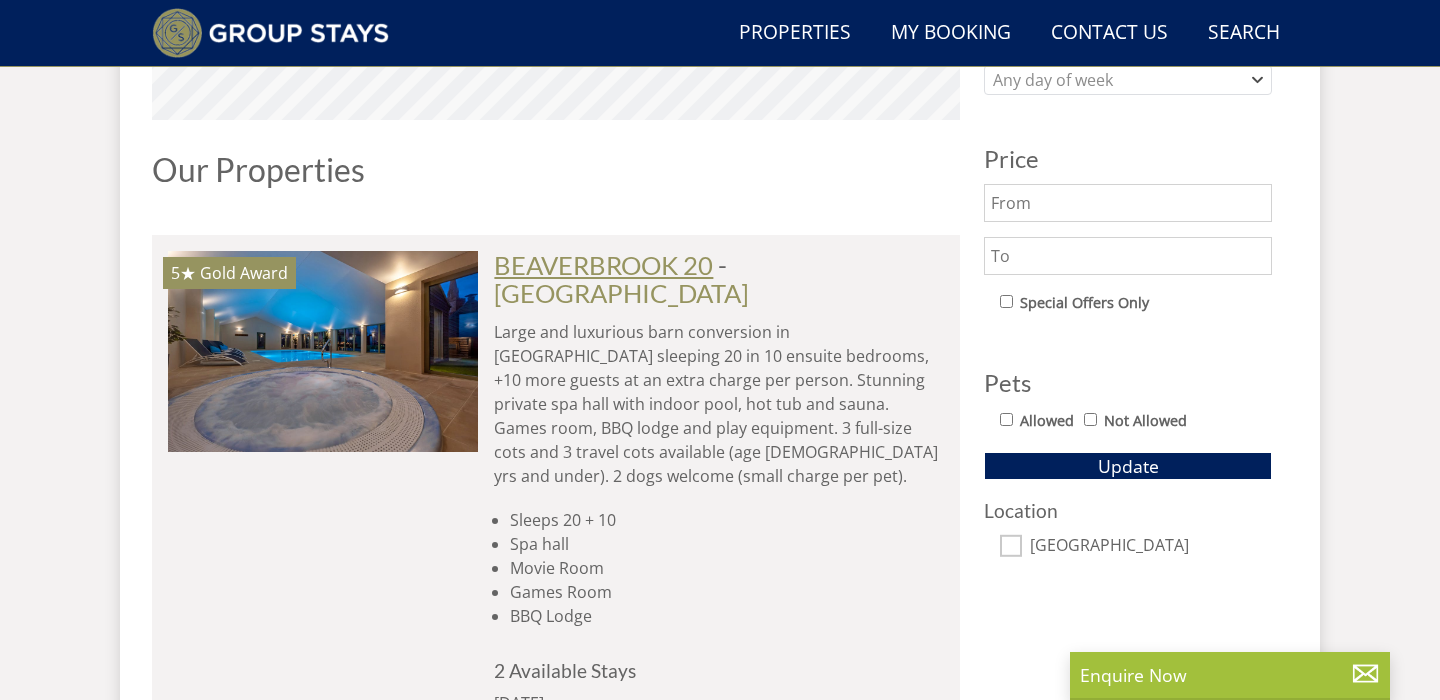 click on "BEAVERBROOK 20" at bounding box center [603, 265] 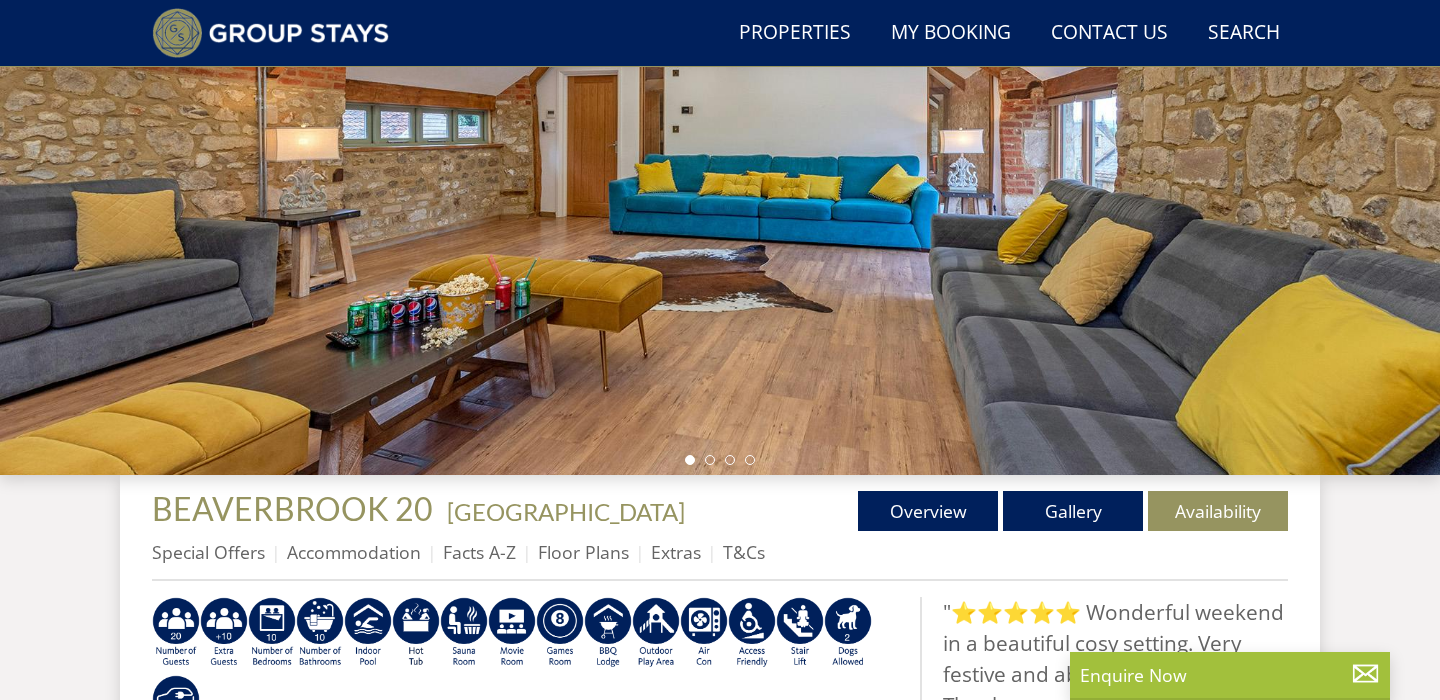 scroll, scrollTop: 345, scrollLeft: 0, axis: vertical 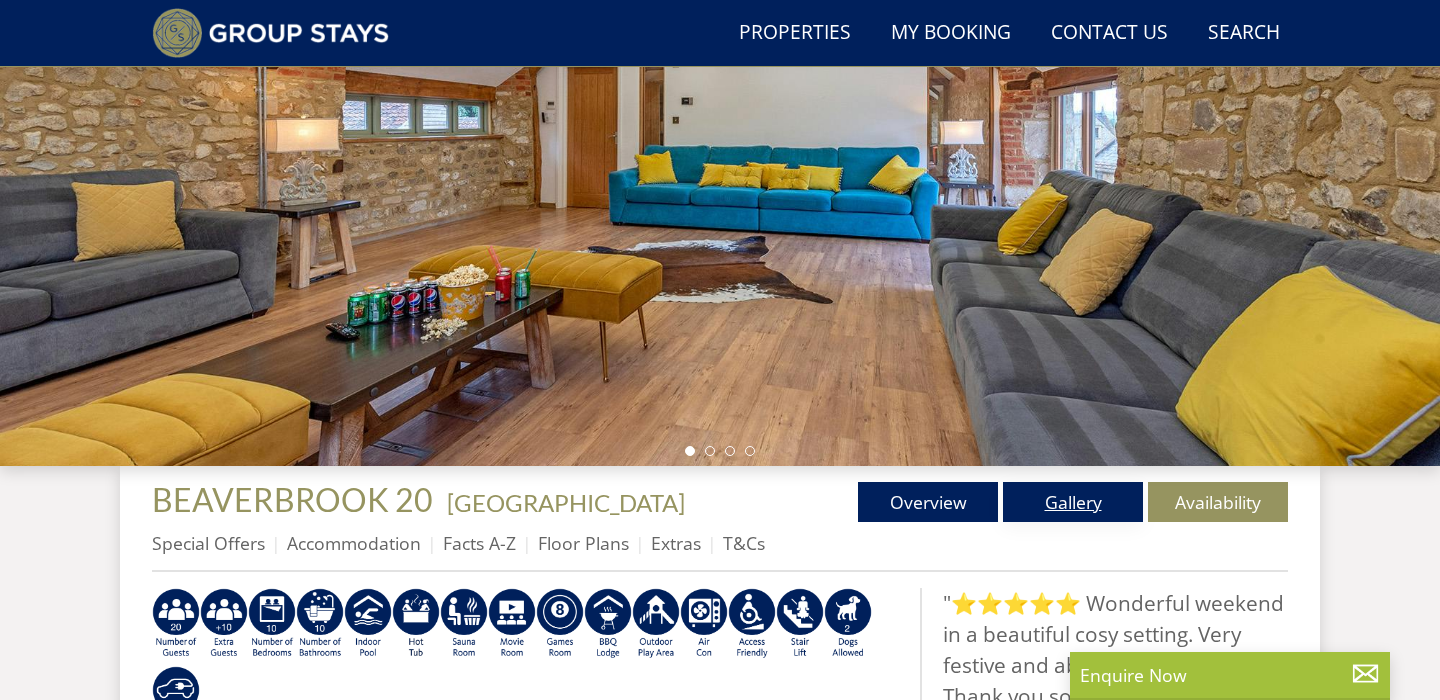 click on "Gallery" at bounding box center (1073, 502) 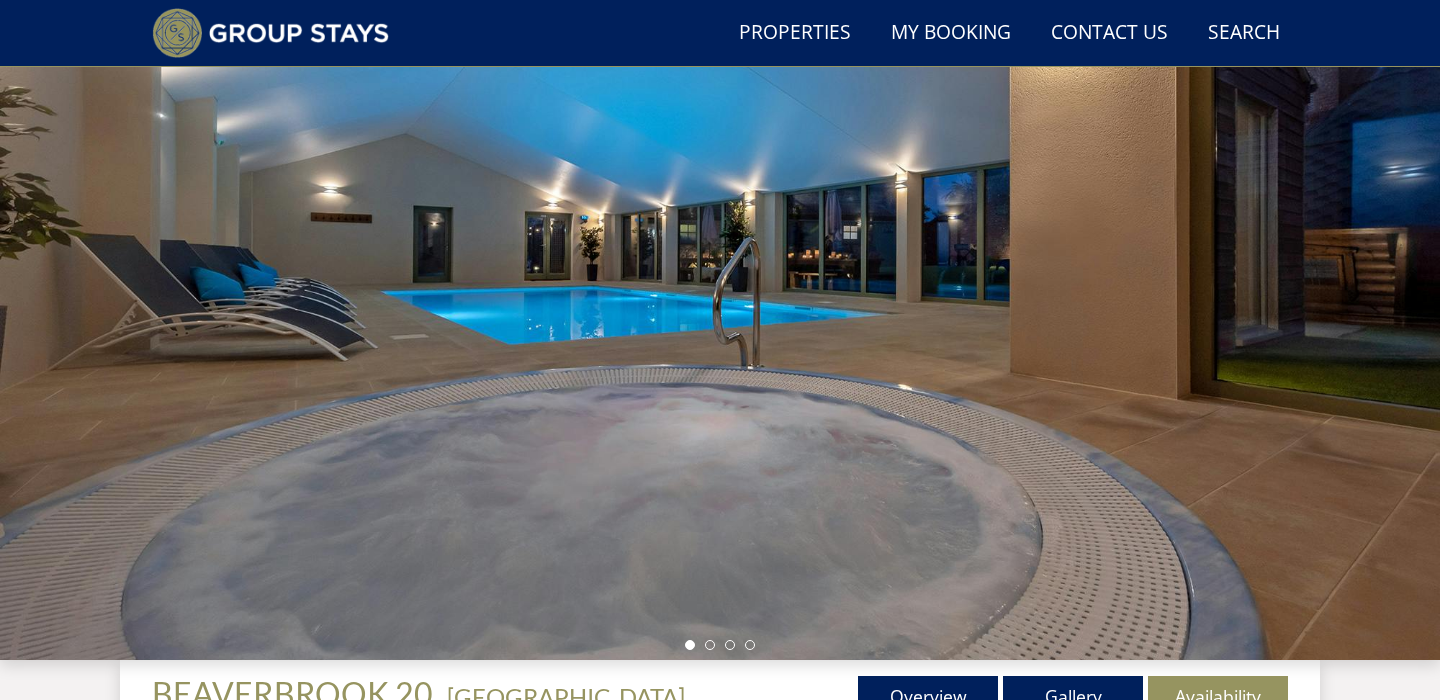 scroll, scrollTop: 145, scrollLeft: 0, axis: vertical 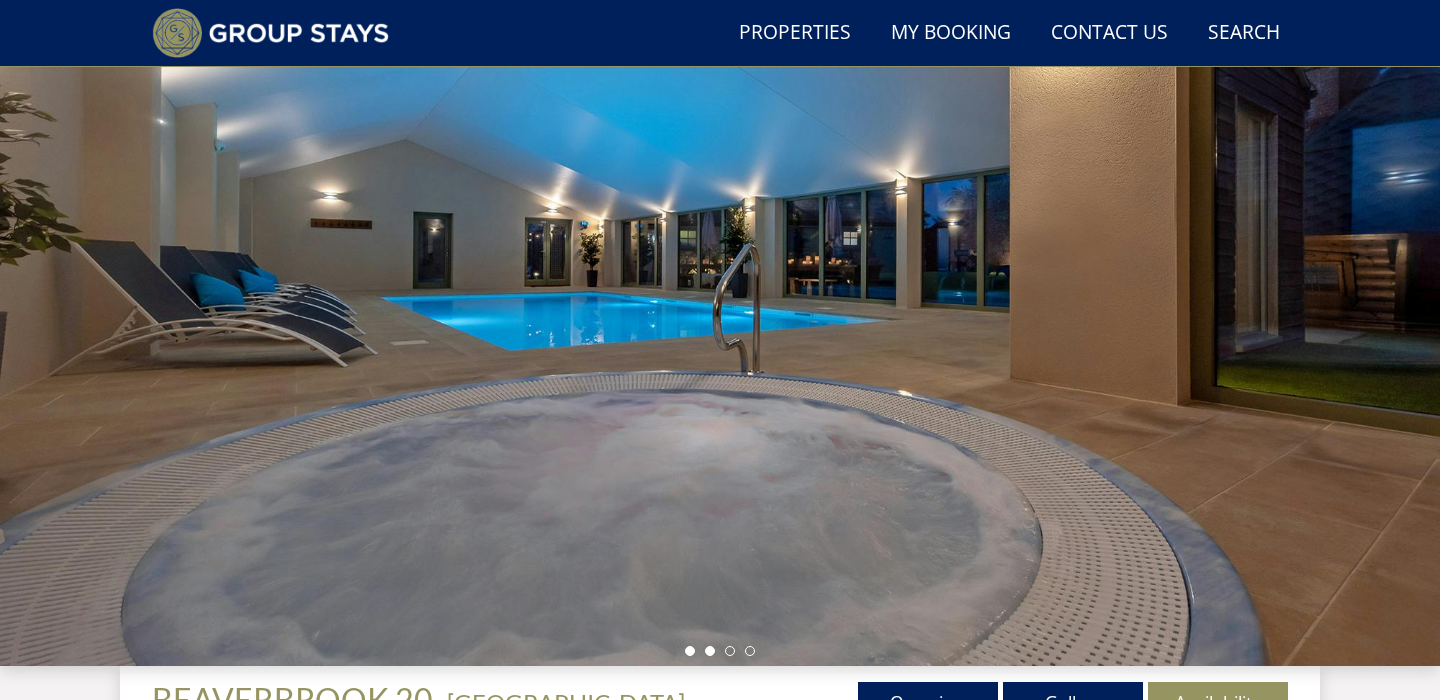 click at bounding box center [710, 651] 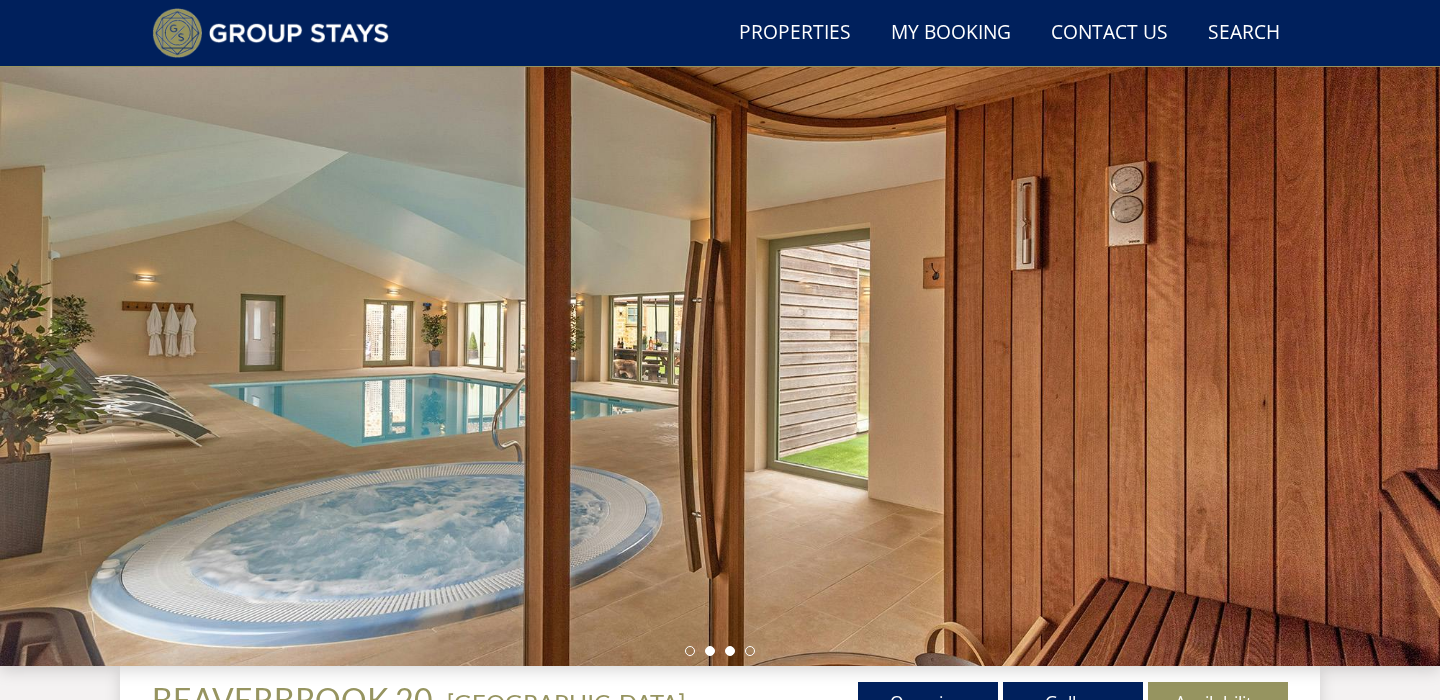 click at bounding box center (730, 651) 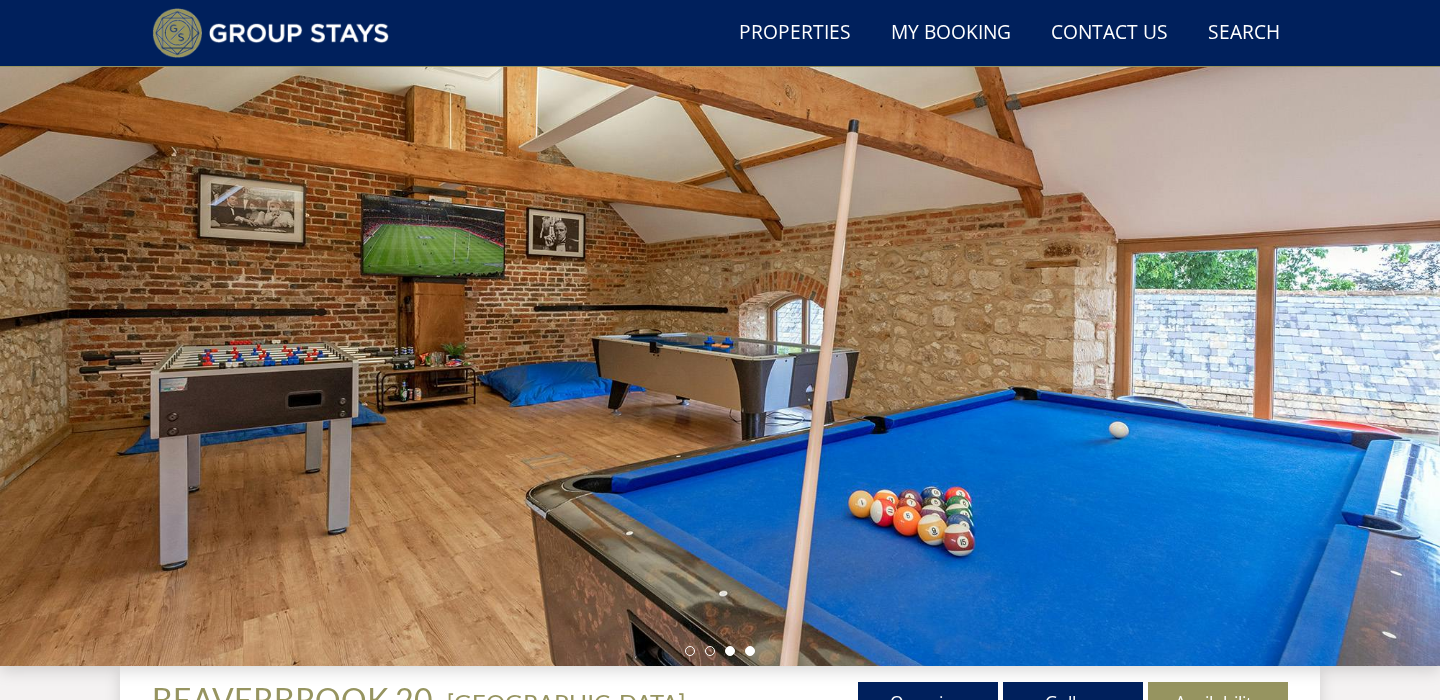 click at bounding box center (750, 651) 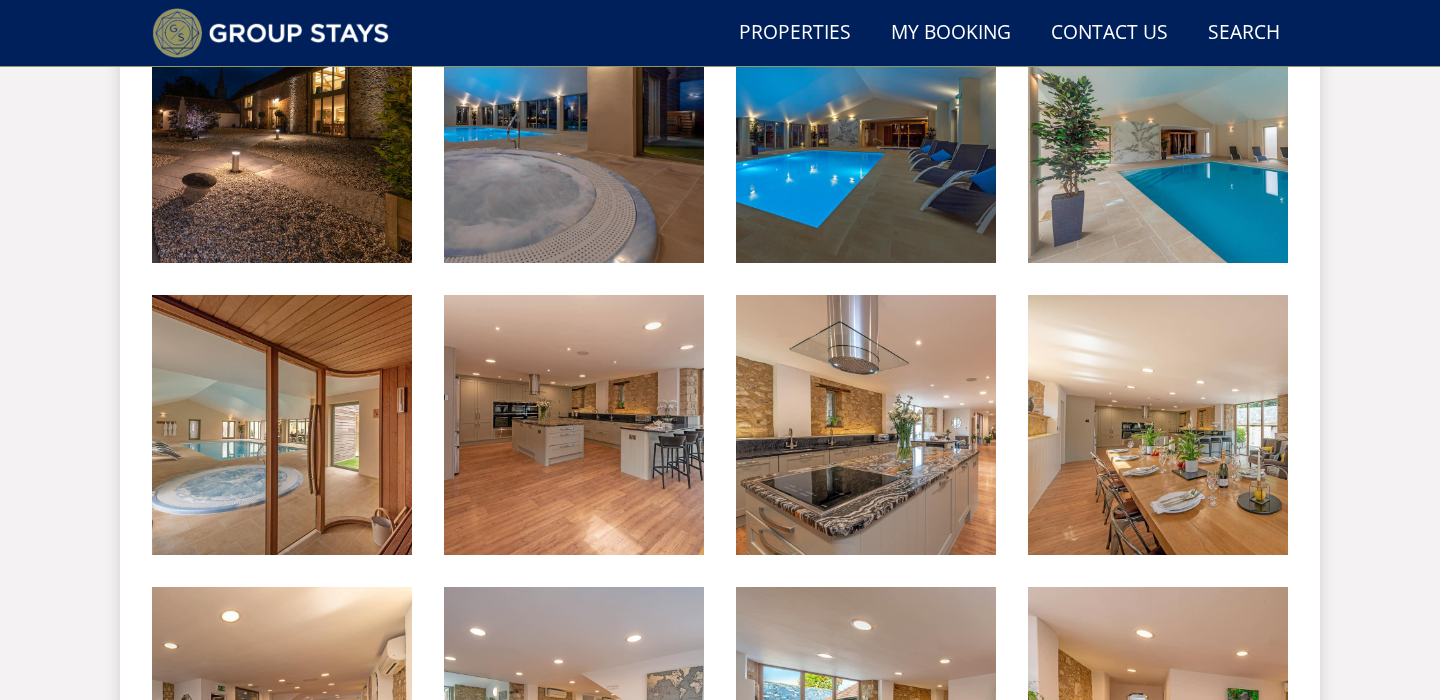 scroll, scrollTop: 929, scrollLeft: 0, axis: vertical 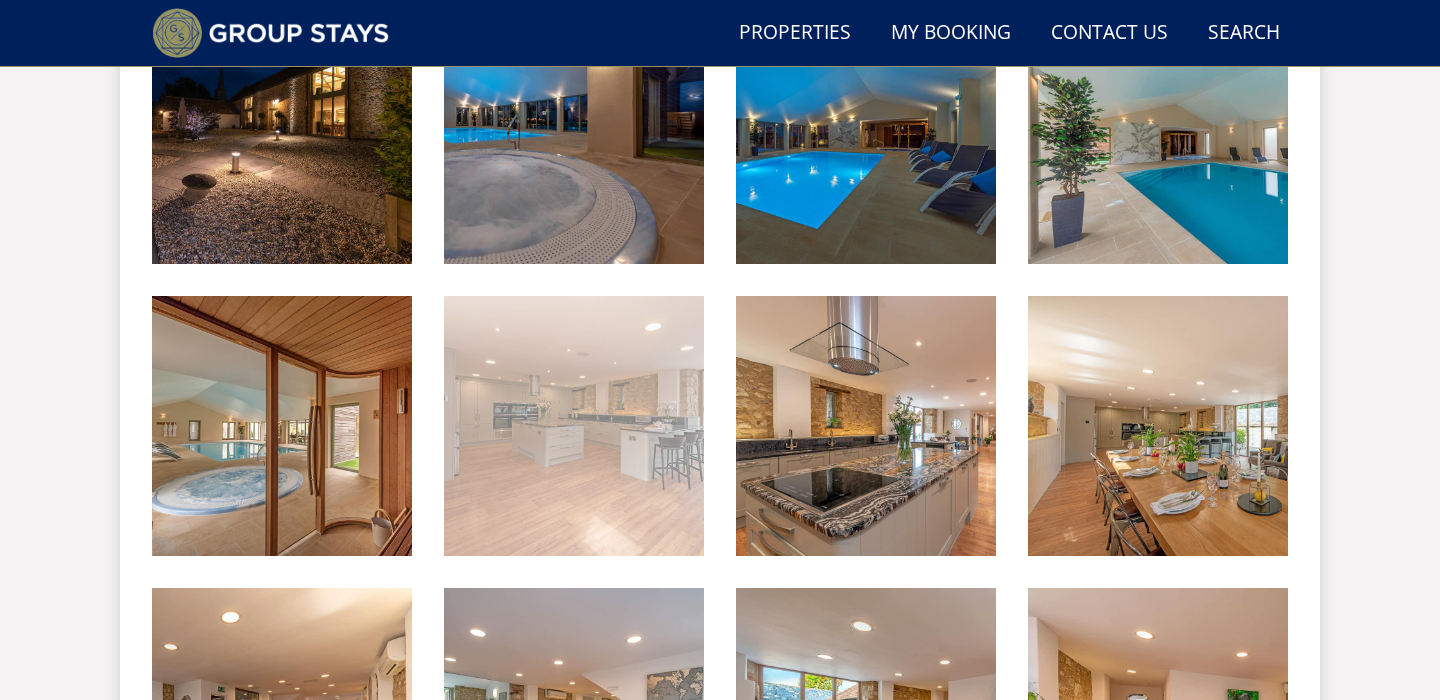 click at bounding box center [574, 426] 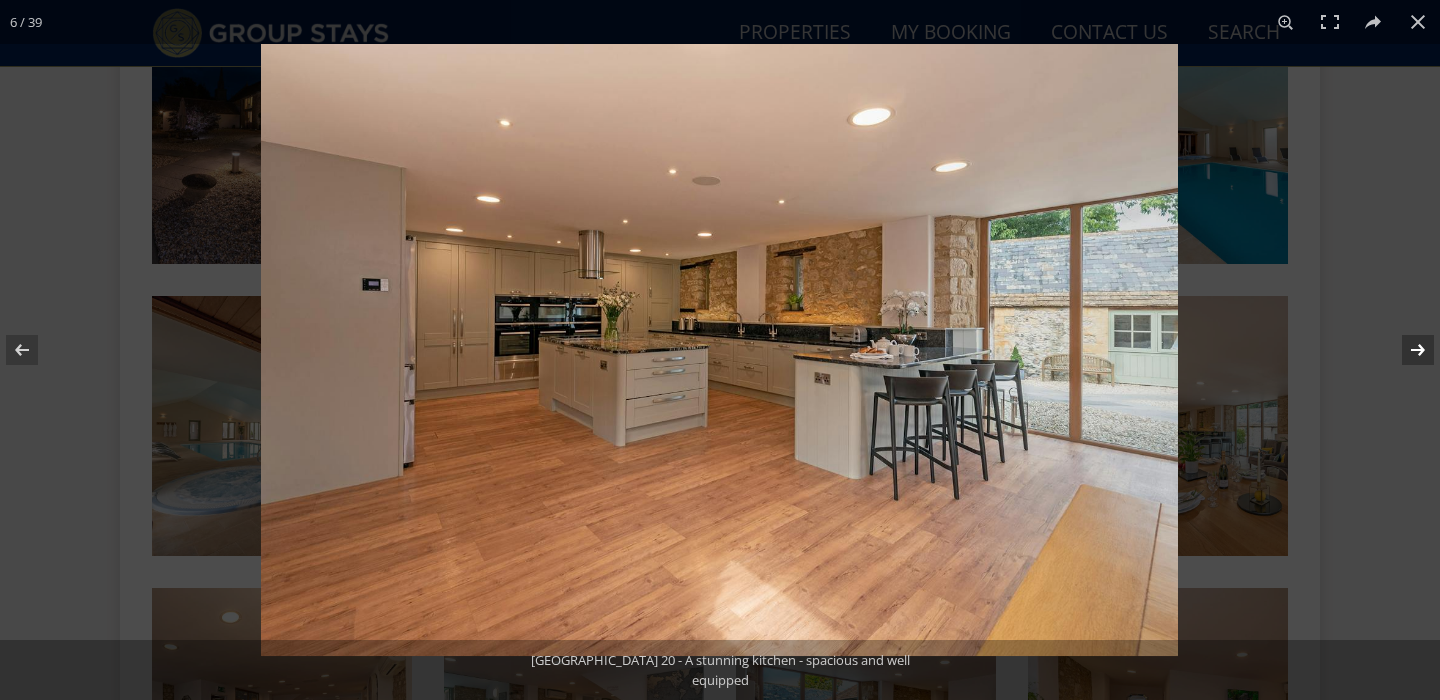 click at bounding box center [1405, 350] 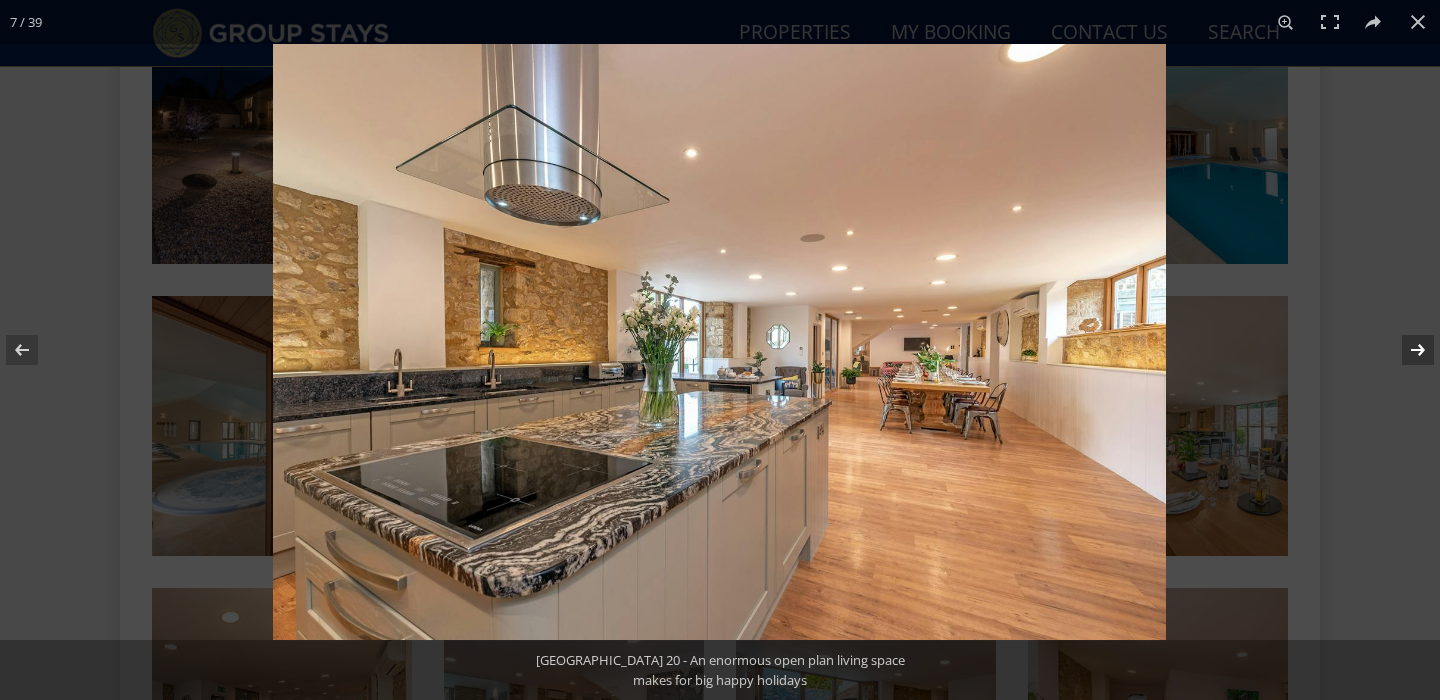 click at bounding box center [1405, 350] 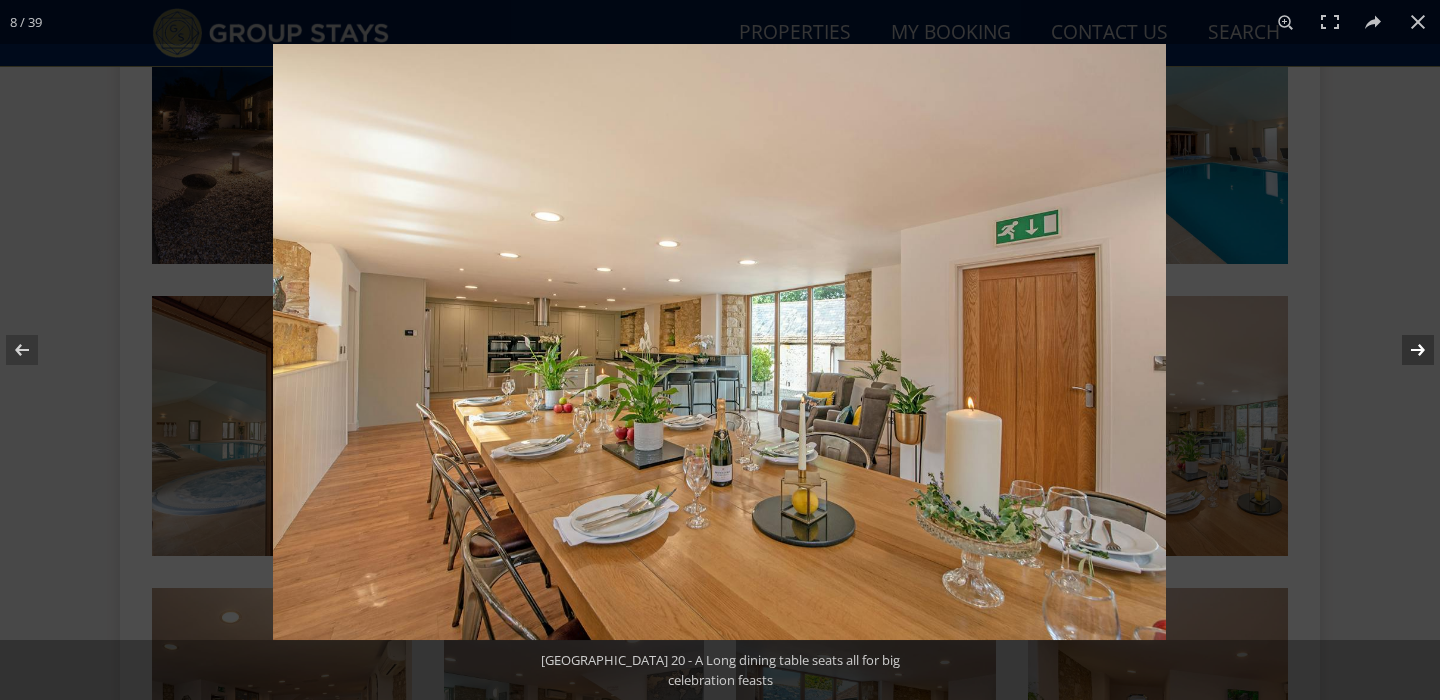 click at bounding box center [1405, 350] 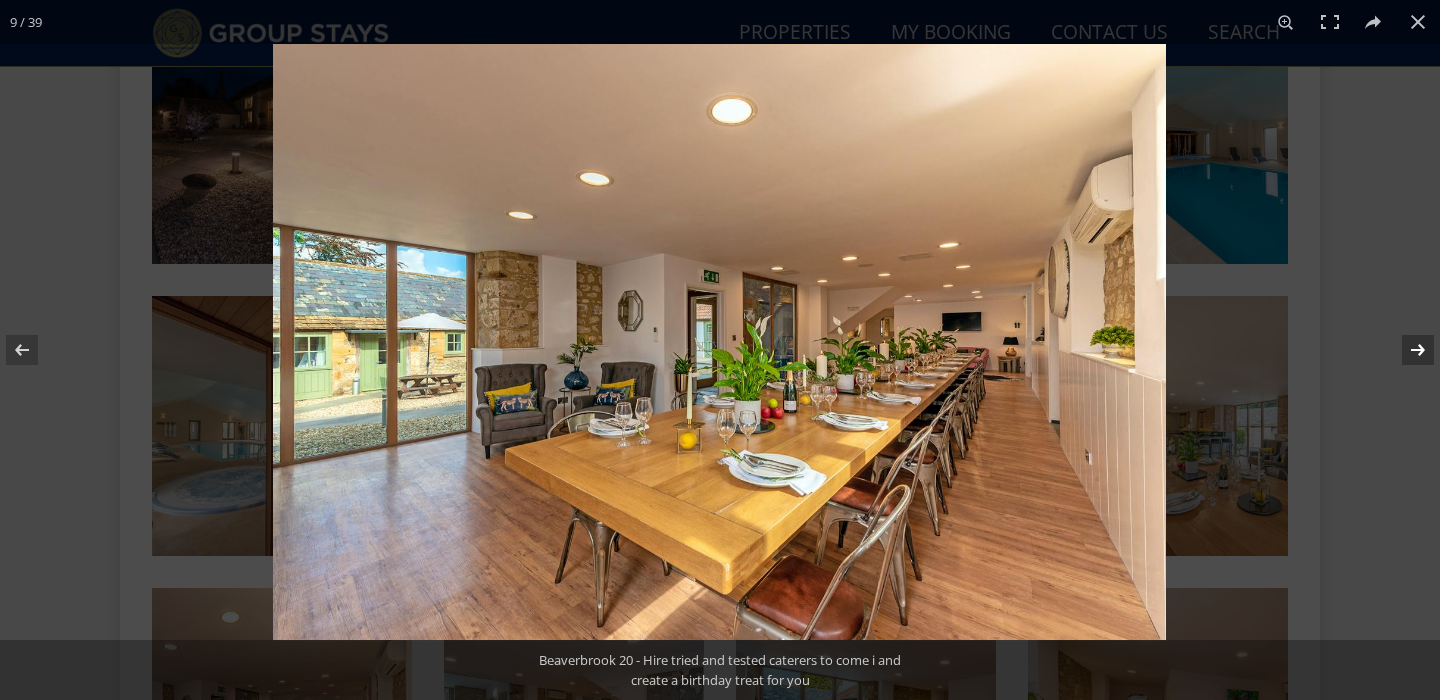 click at bounding box center [1405, 350] 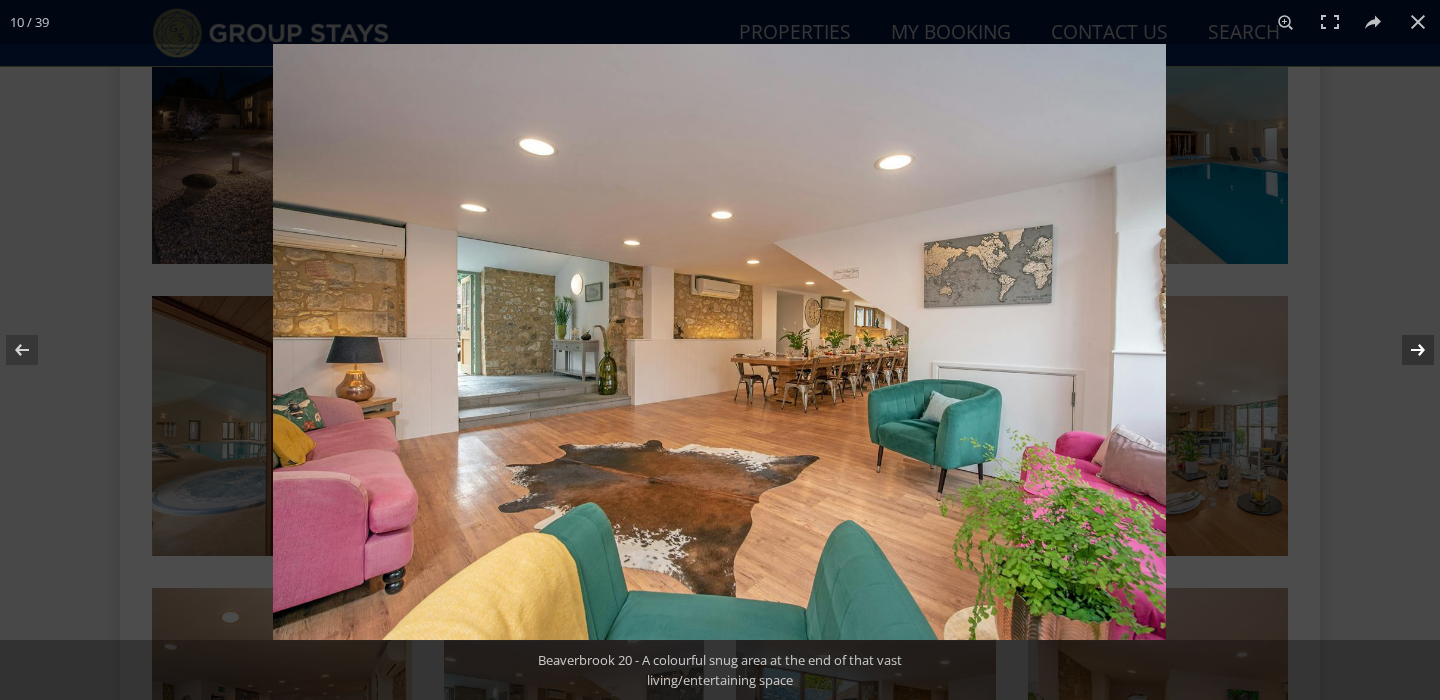 click at bounding box center (1405, 350) 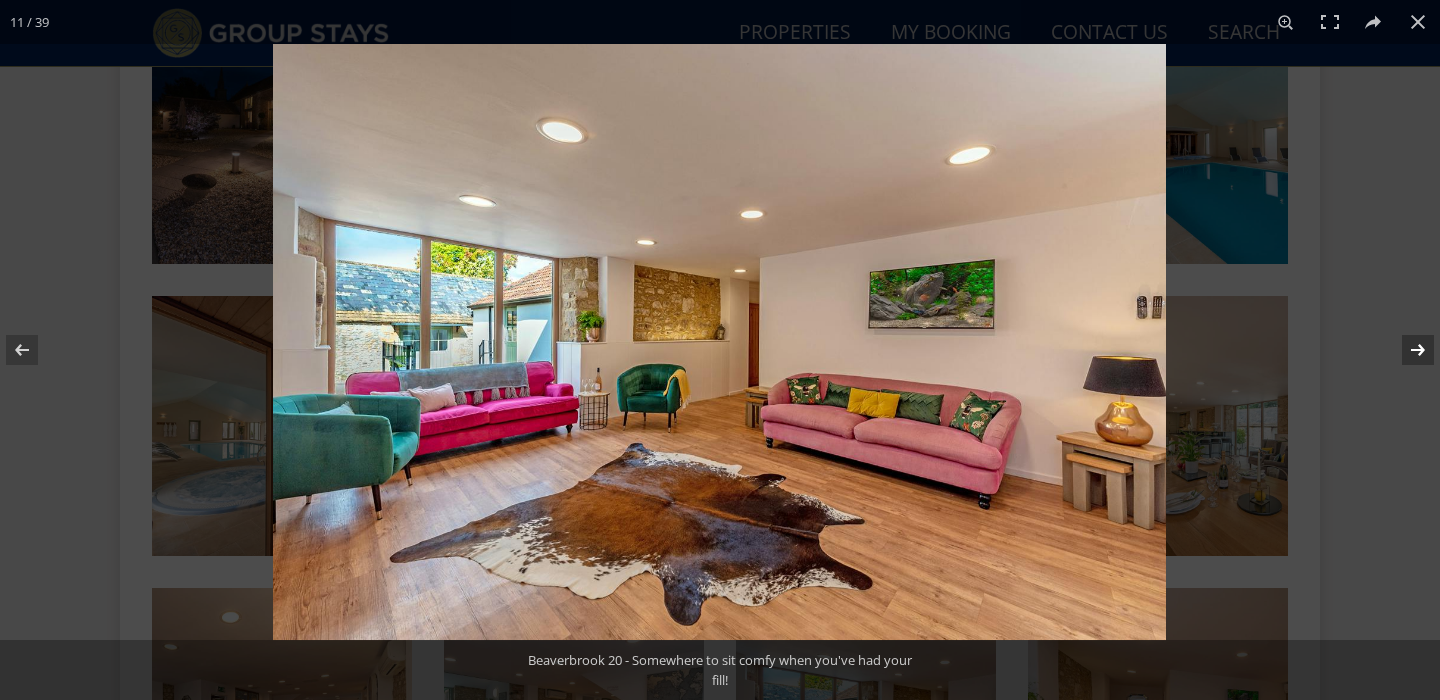 click at bounding box center (1405, 350) 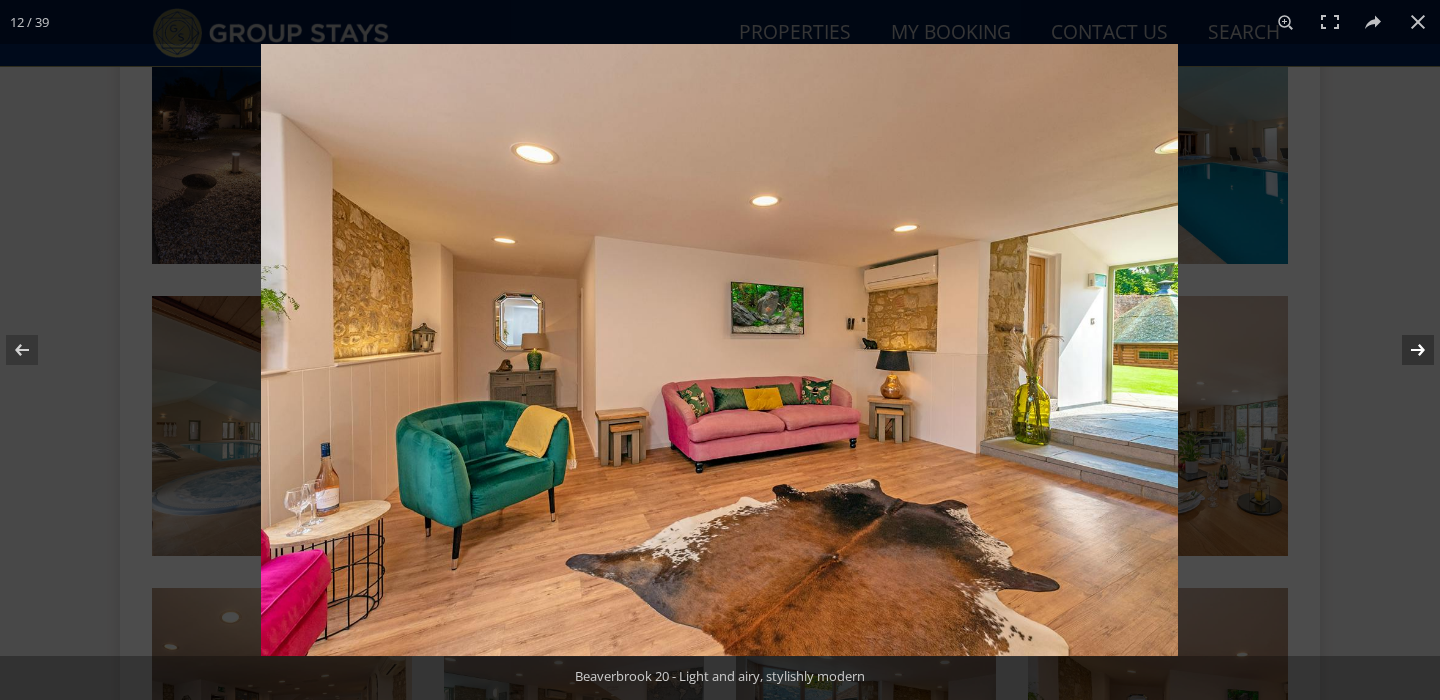 click at bounding box center [1405, 350] 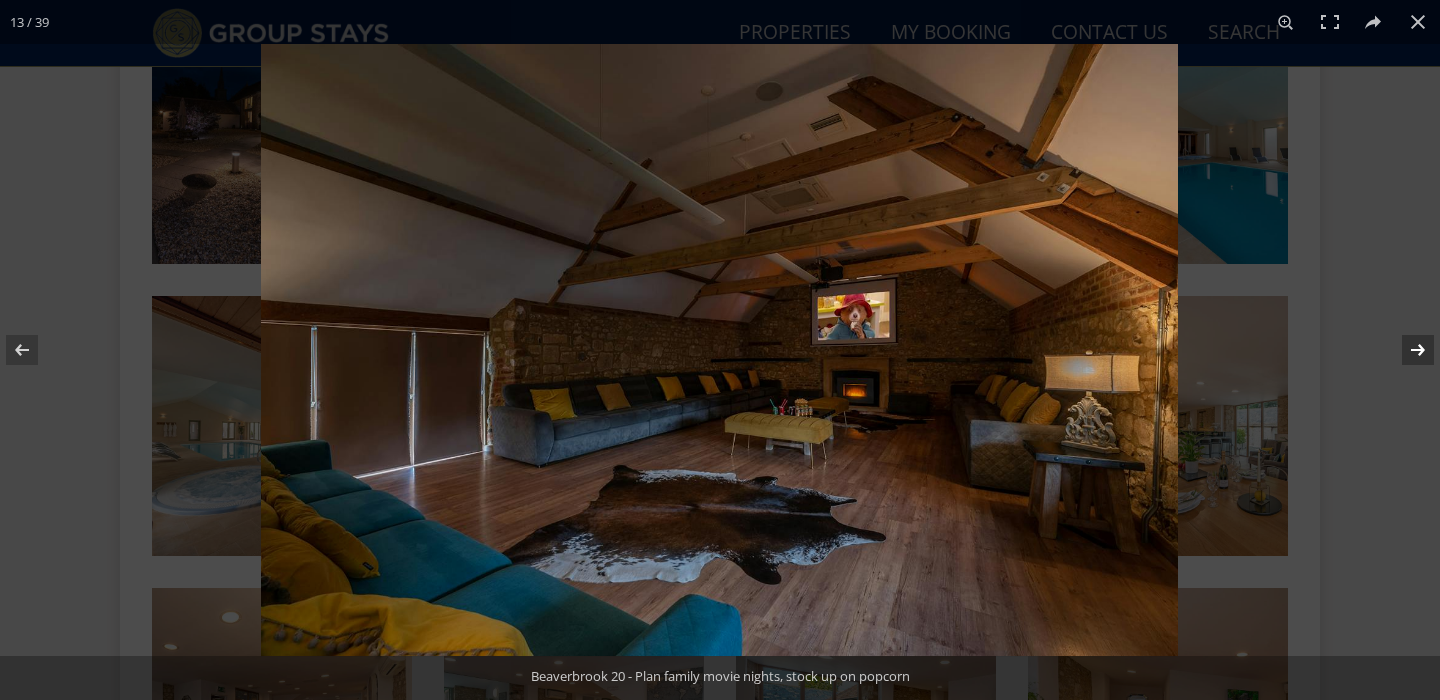 click at bounding box center (1405, 350) 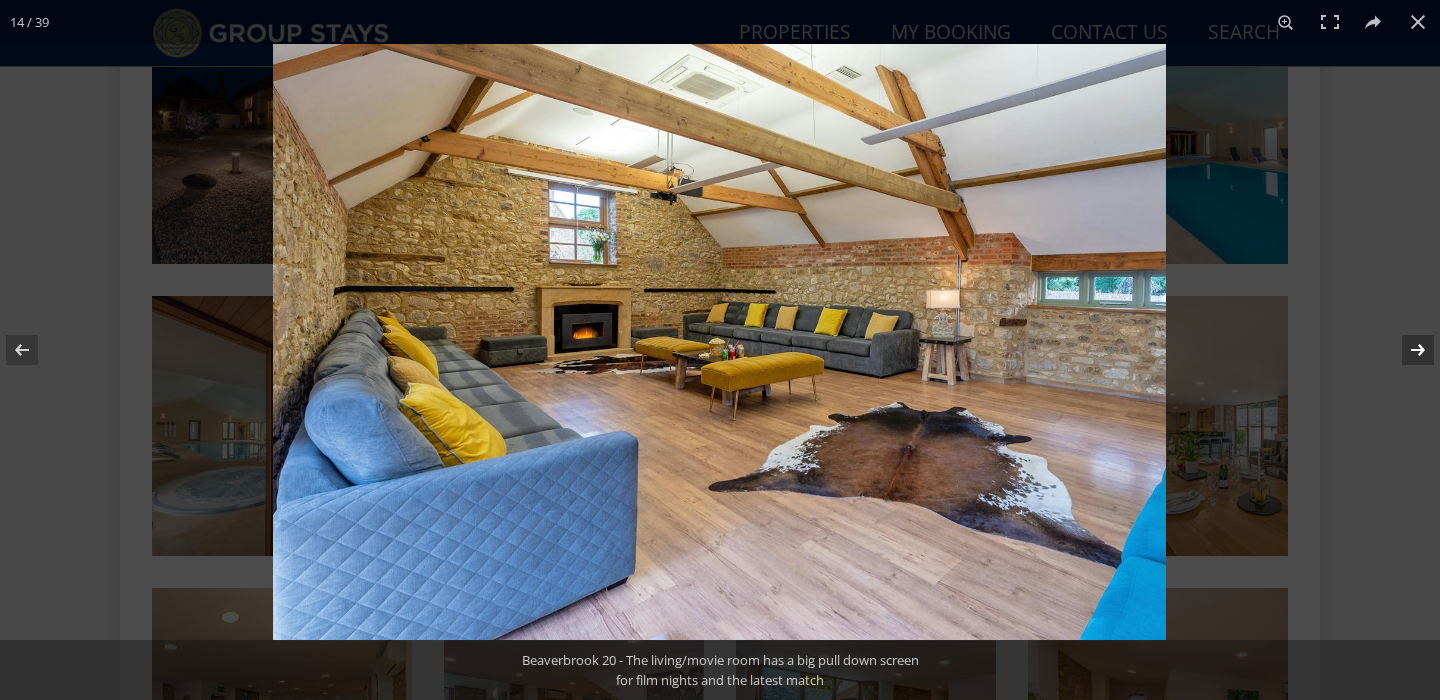 click at bounding box center [1405, 350] 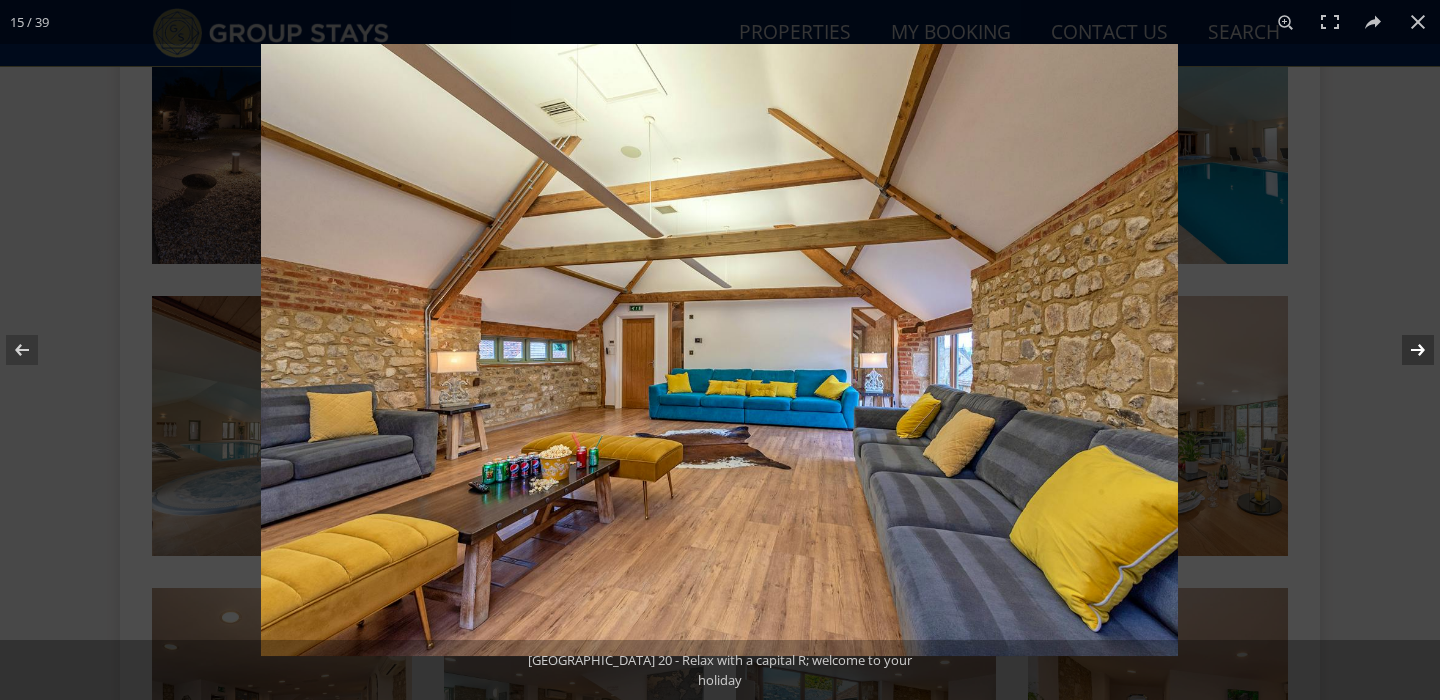 click at bounding box center (1405, 350) 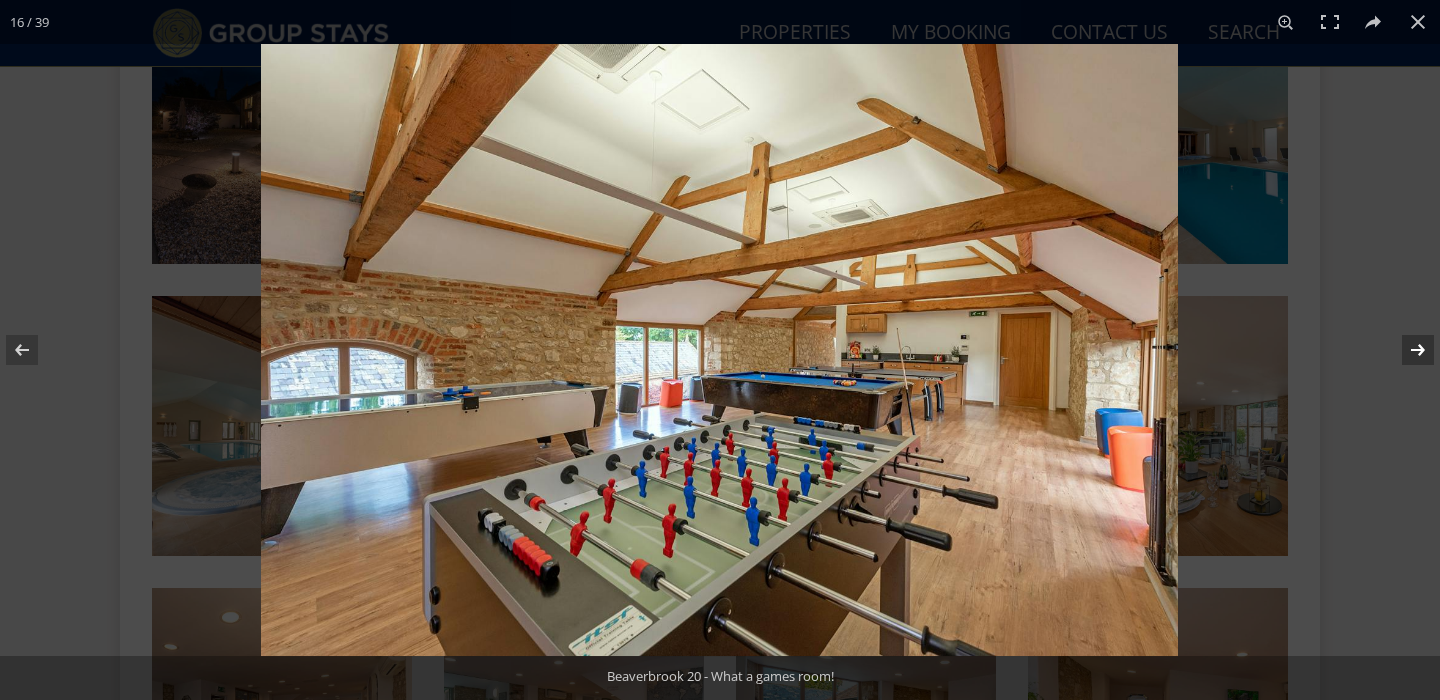 click at bounding box center [1405, 350] 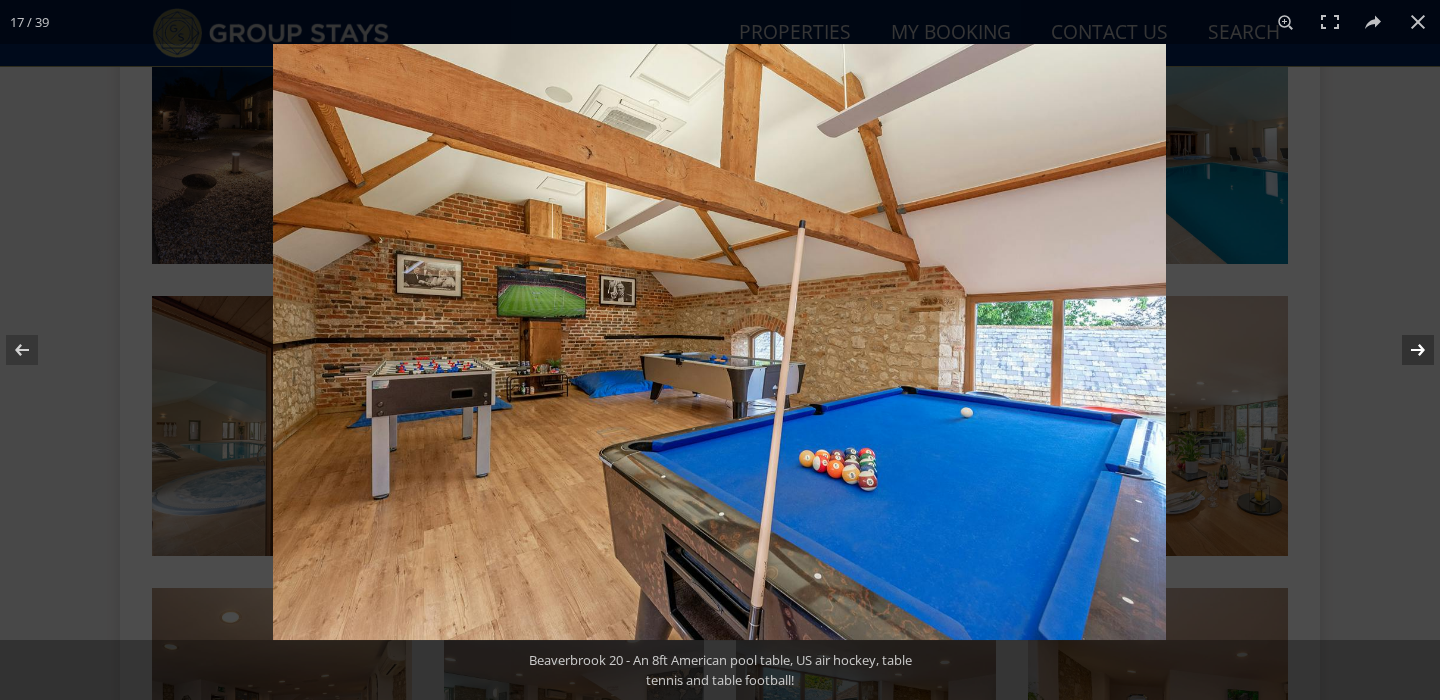 click at bounding box center [1405, 350] 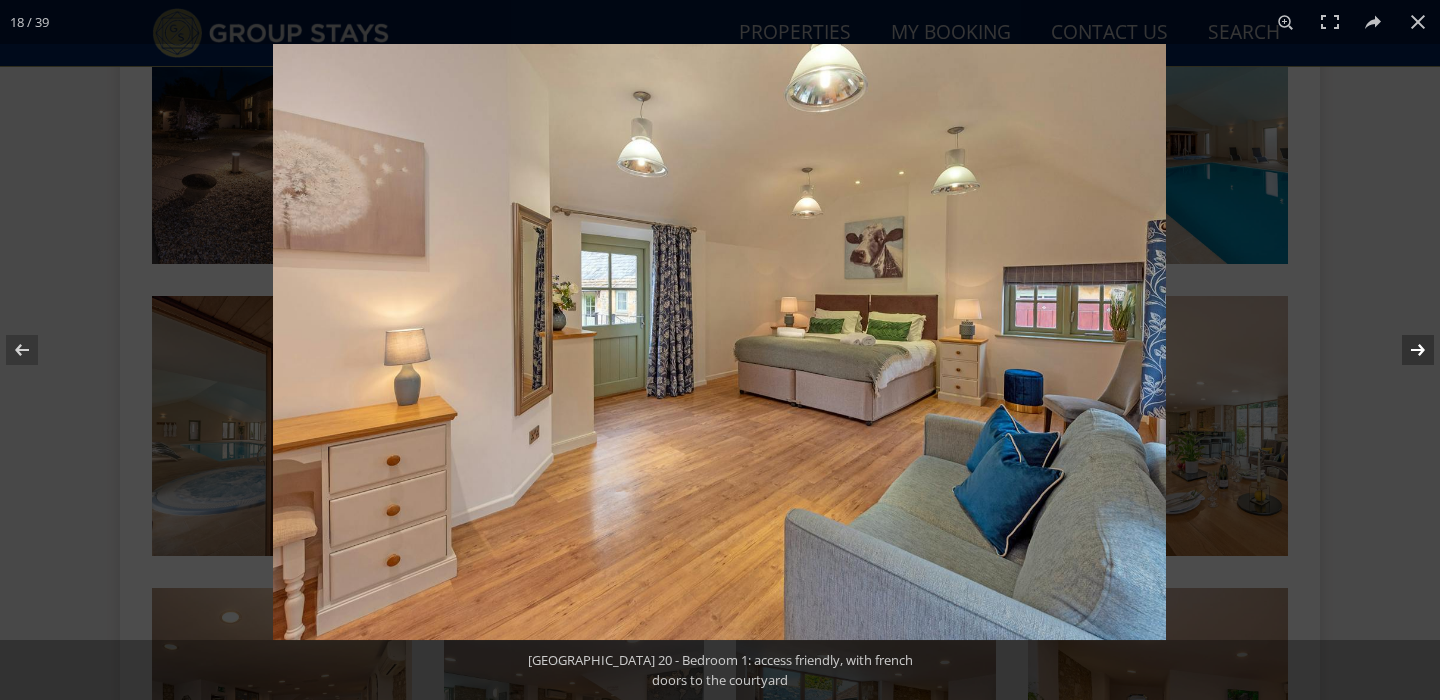 click at bounding box center [1405, 350] 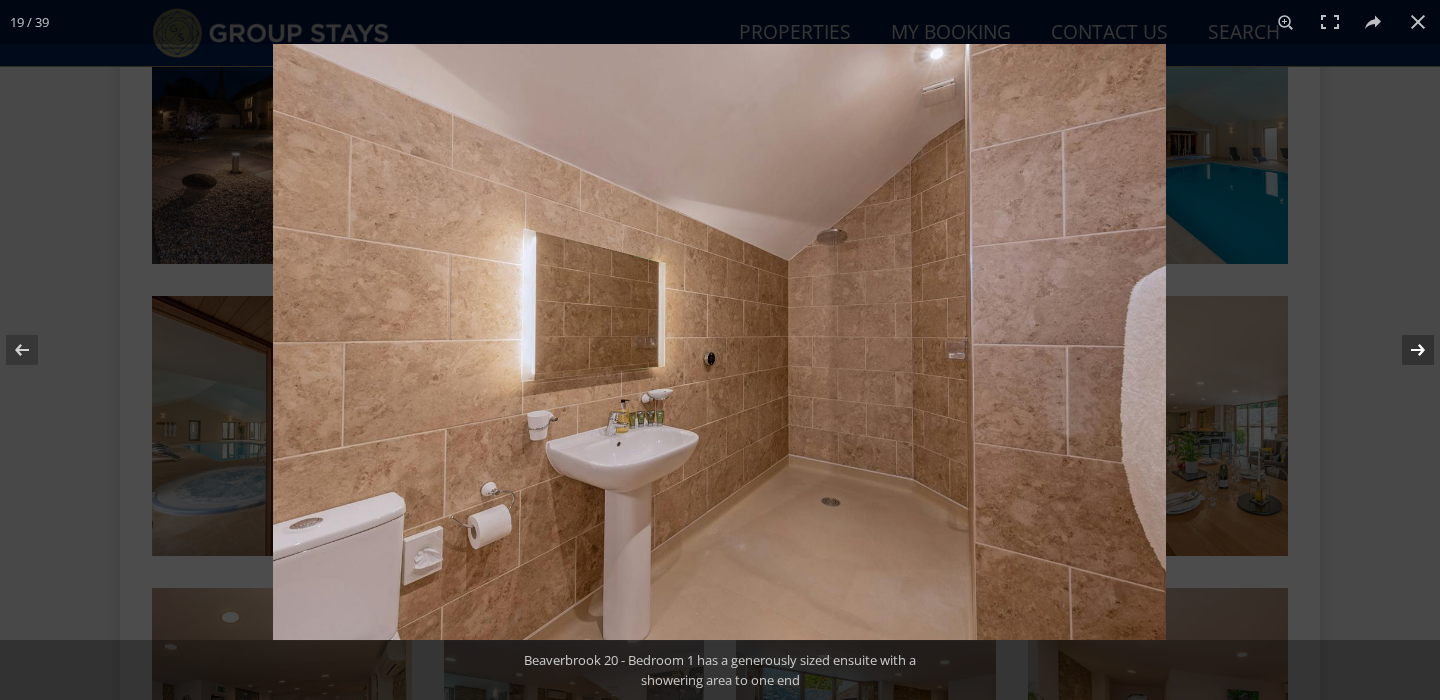 click at bounding box center (1405, 350) 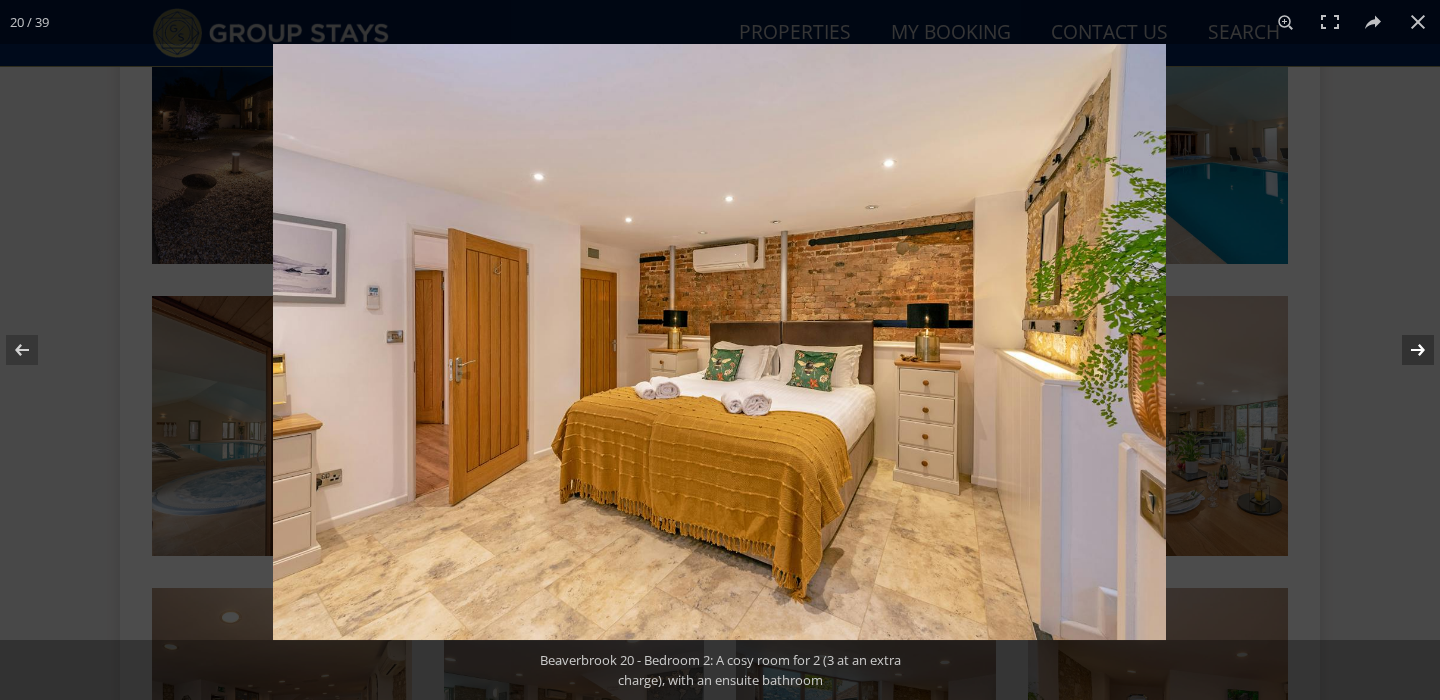 click at bounding box center [1405, 350] 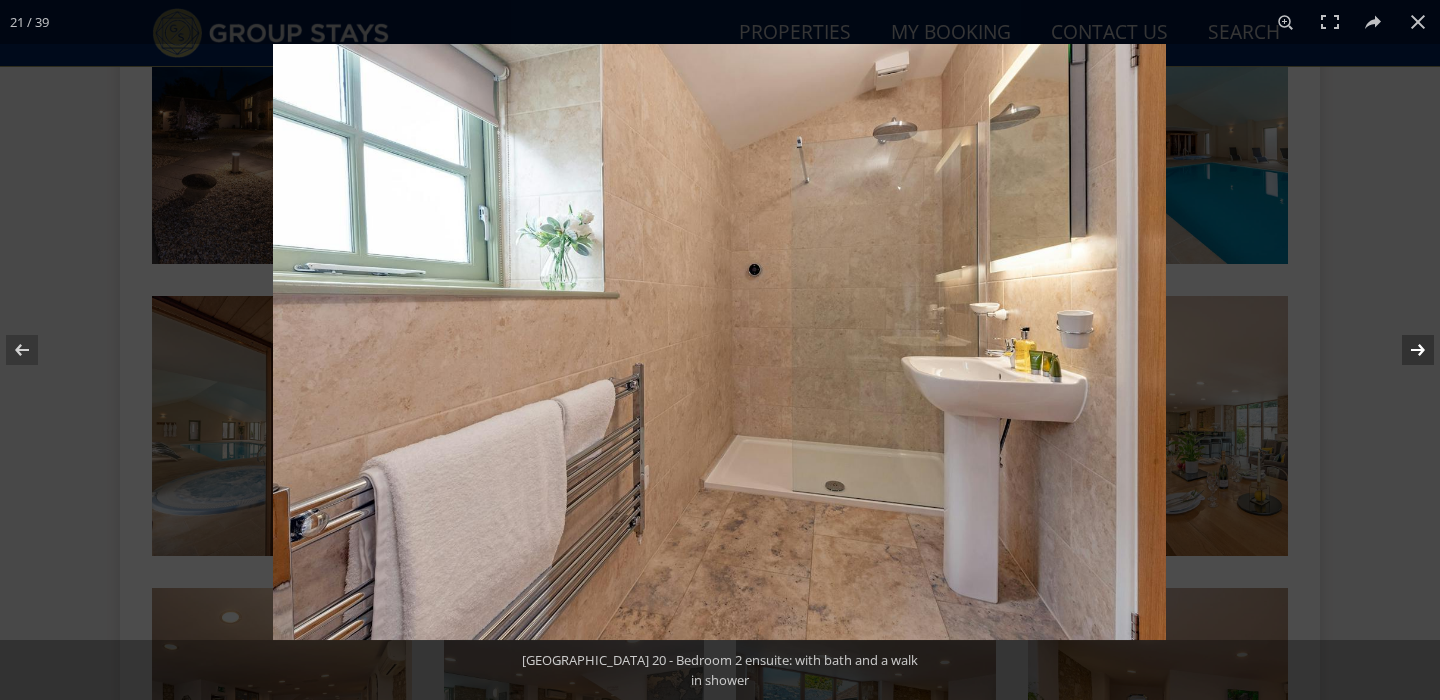 click at bounding box center [1405, 350] 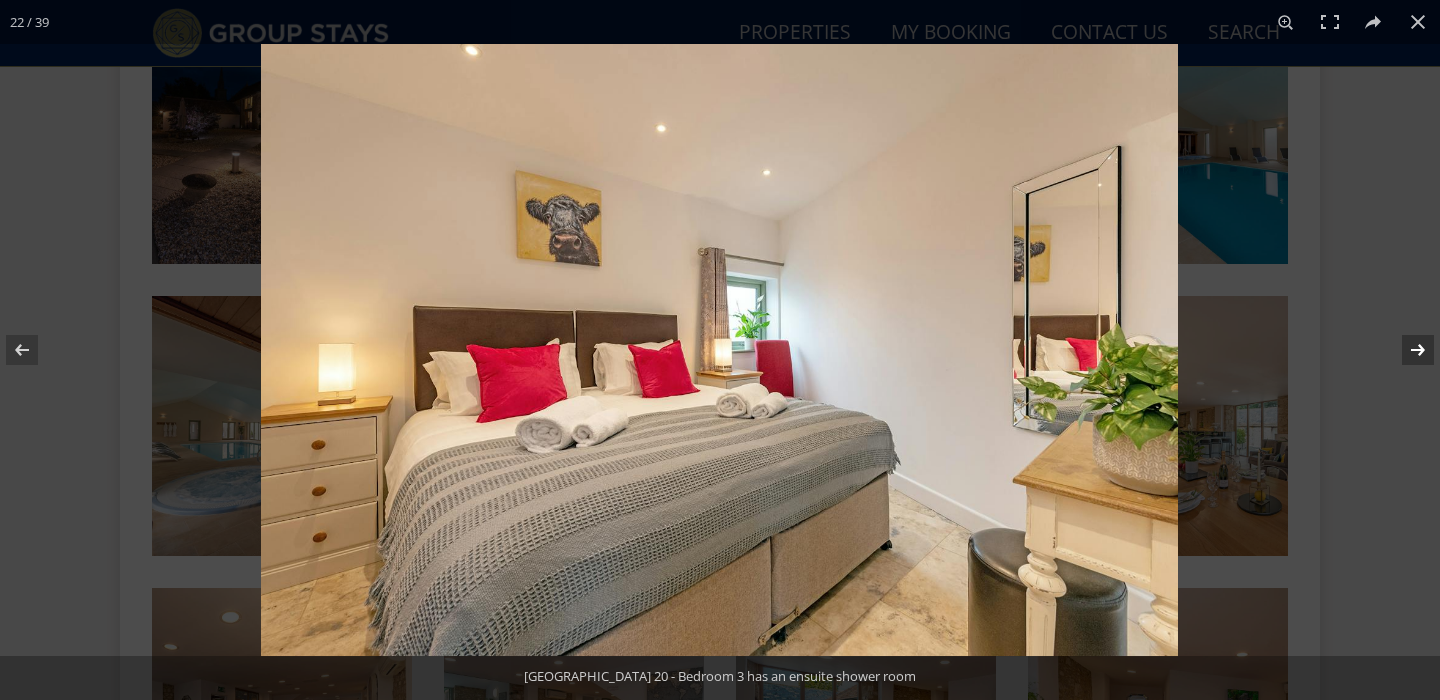 click at bounding box center [1405, 350] 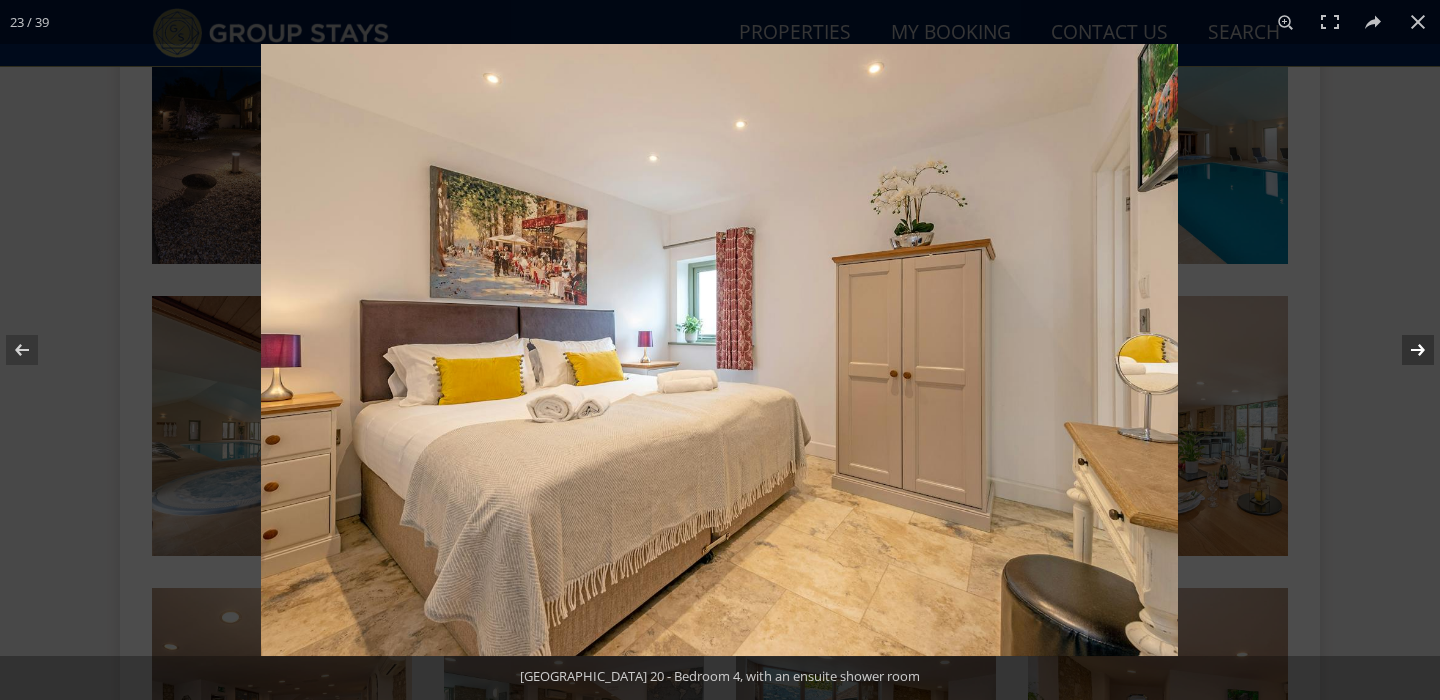 click at bounding box center [1405, 350] 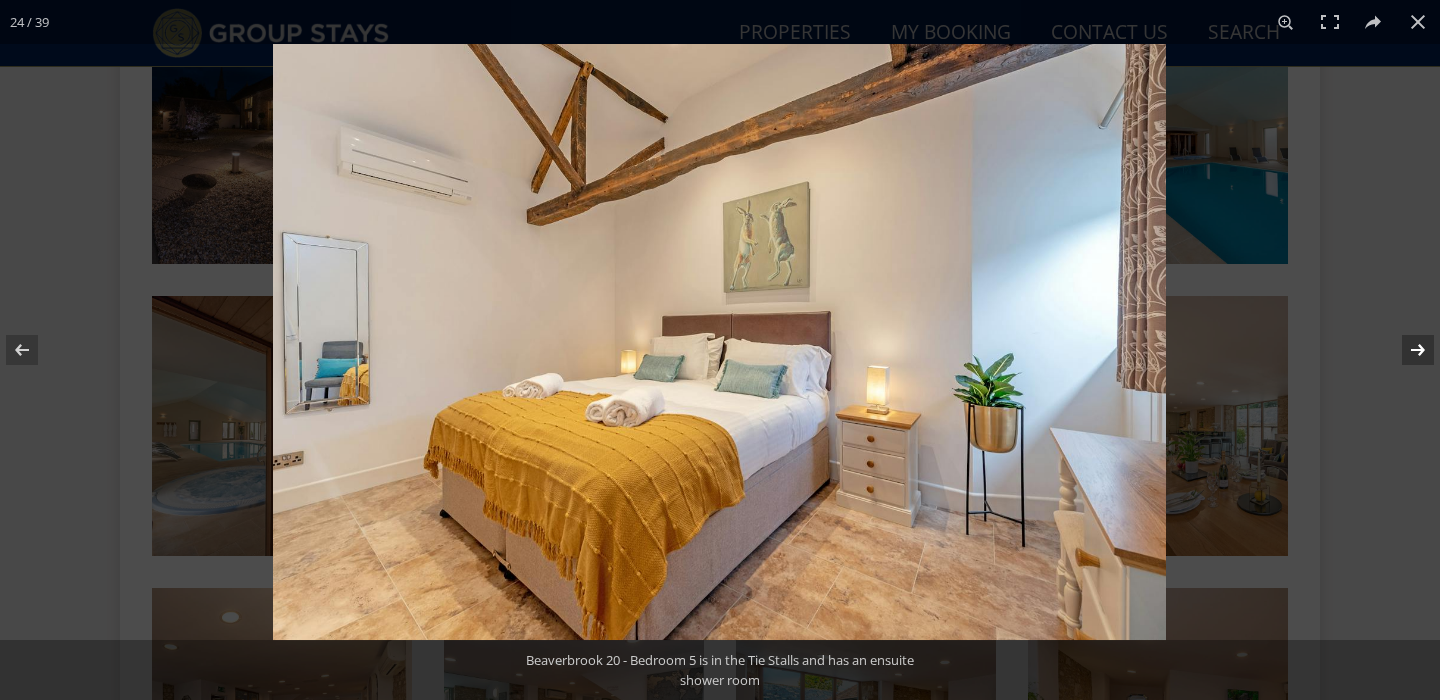 click at bounding box center [1405, 350] 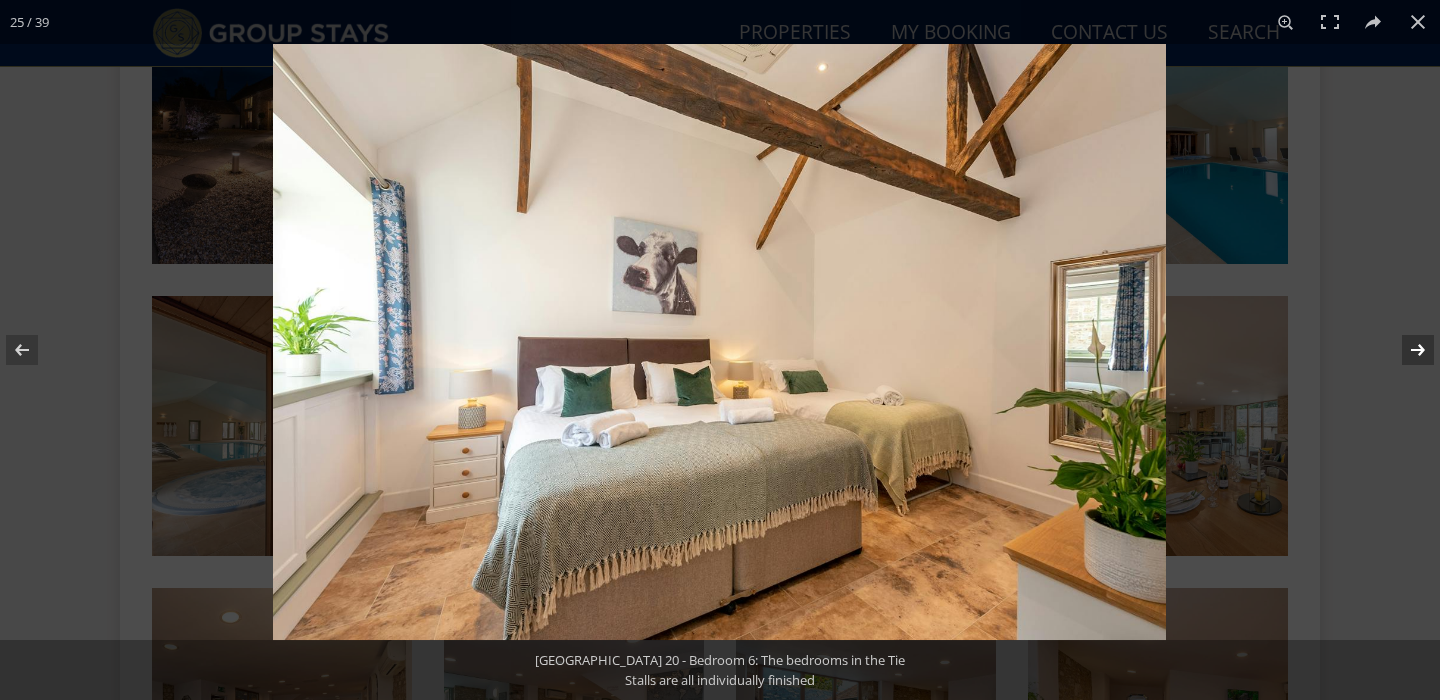click at bounding box center (1405, 350) 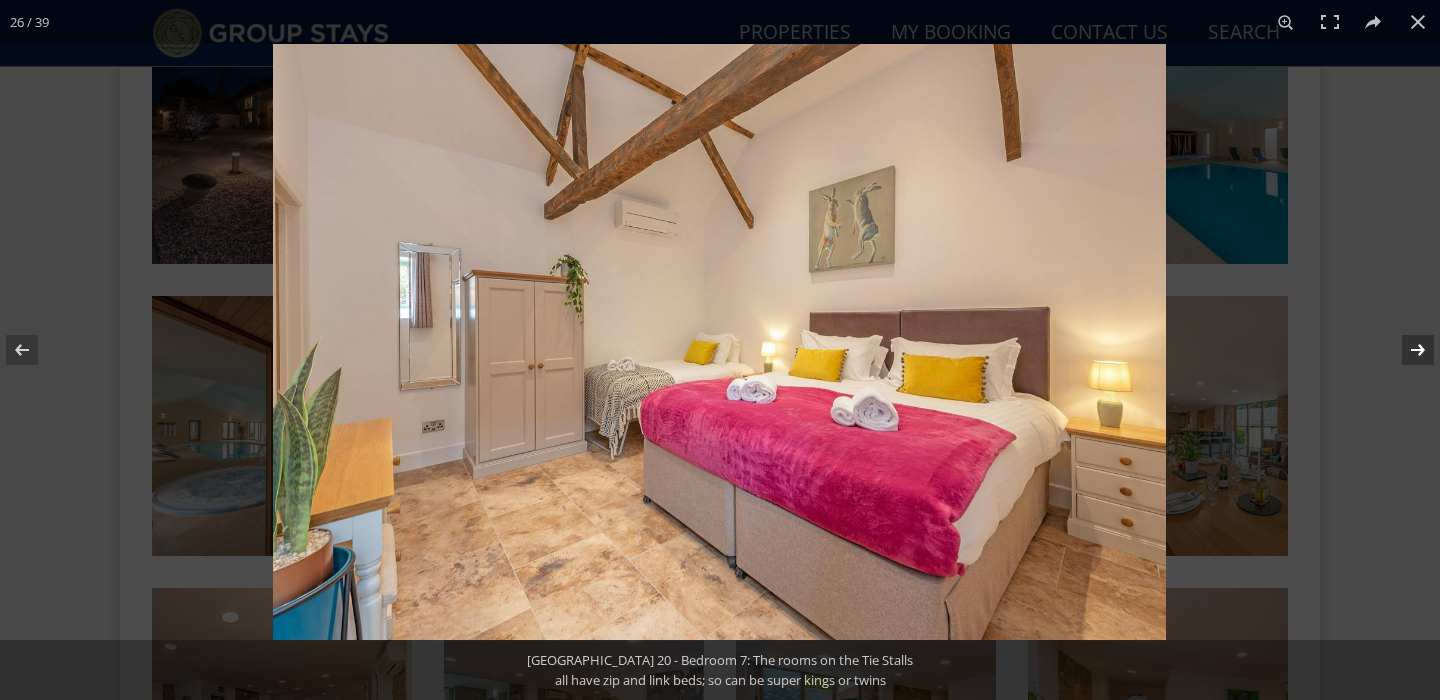 click at bounding box center [1405, 350] 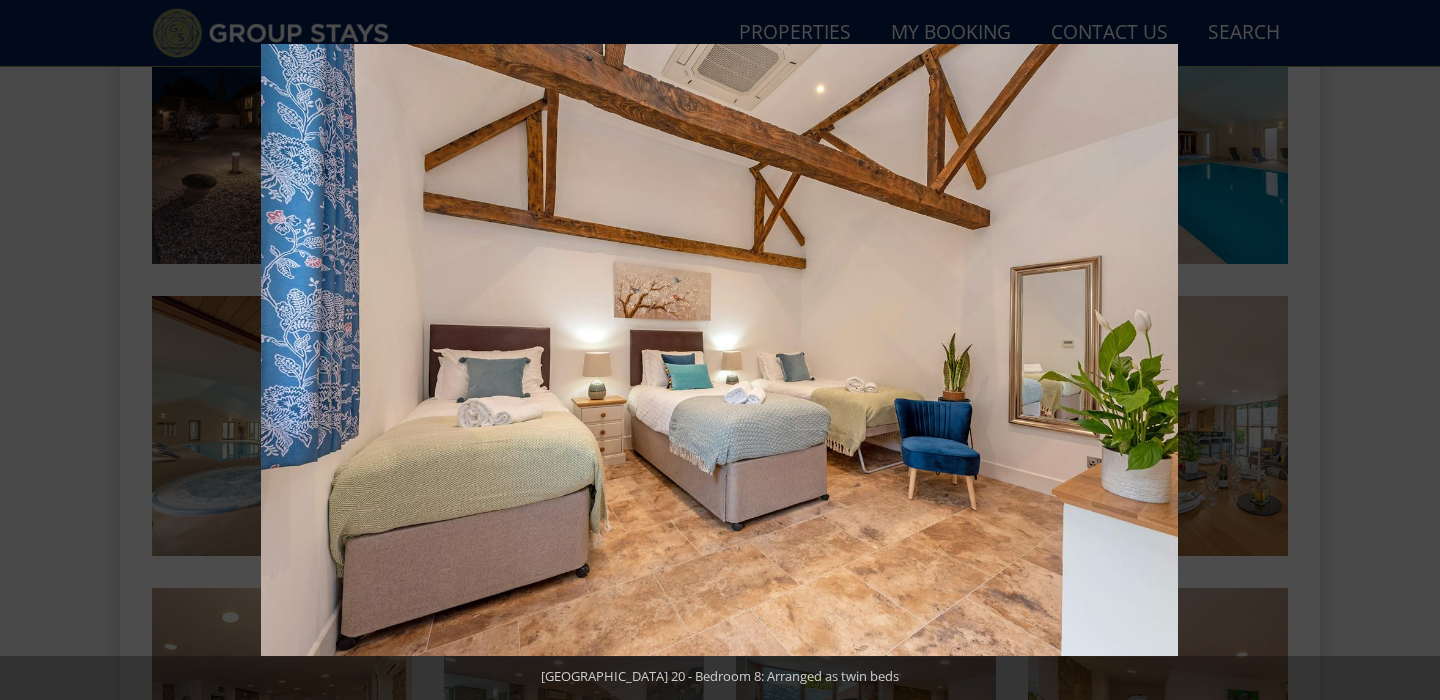 click at bounding box center [1405, 350] 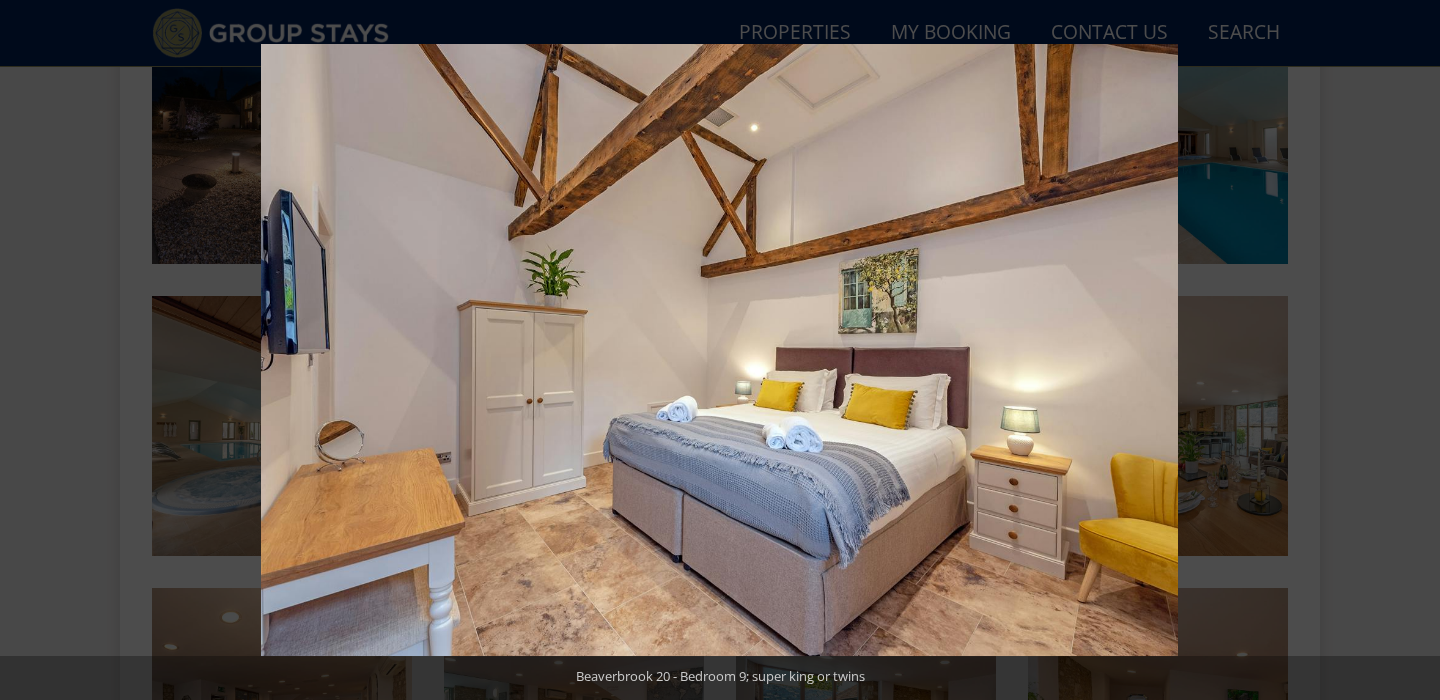 click at bounding box center (1405, 350) 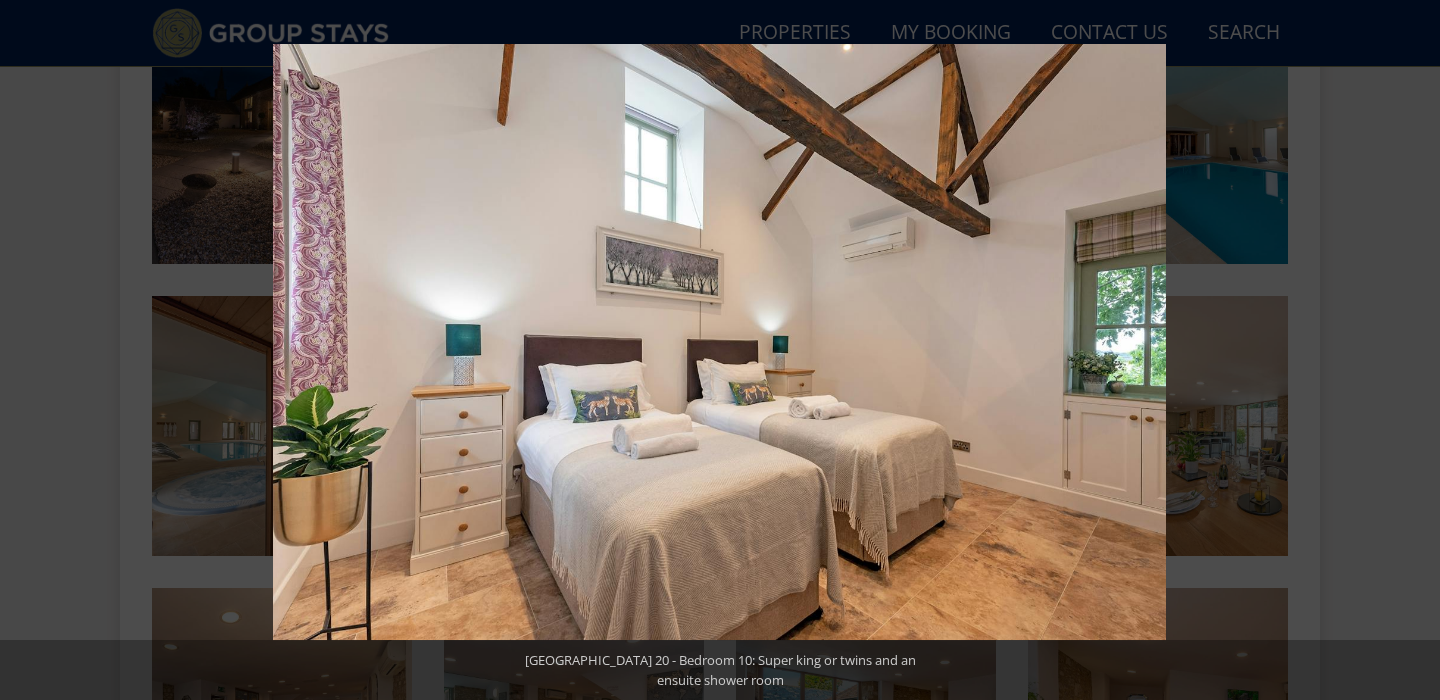 click at bounding box center (1405, 350) 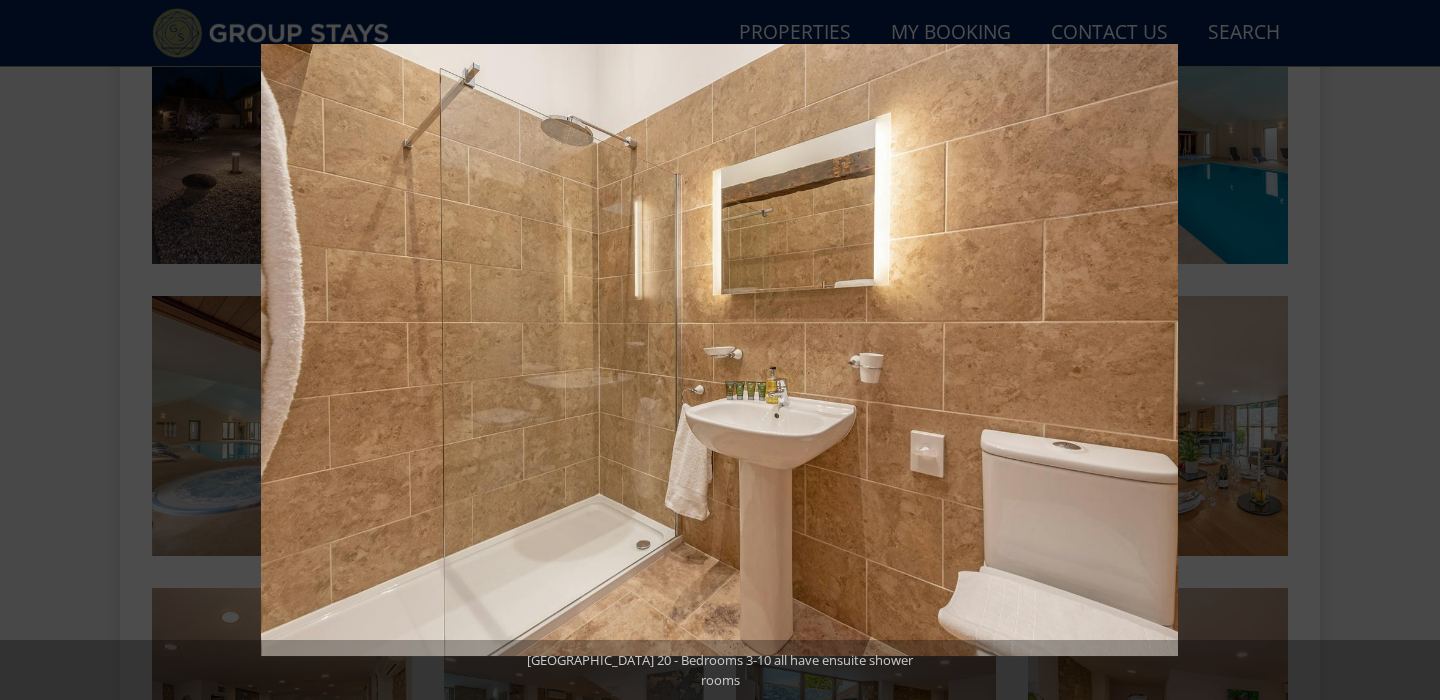 click at bounding box center (1405, 350) 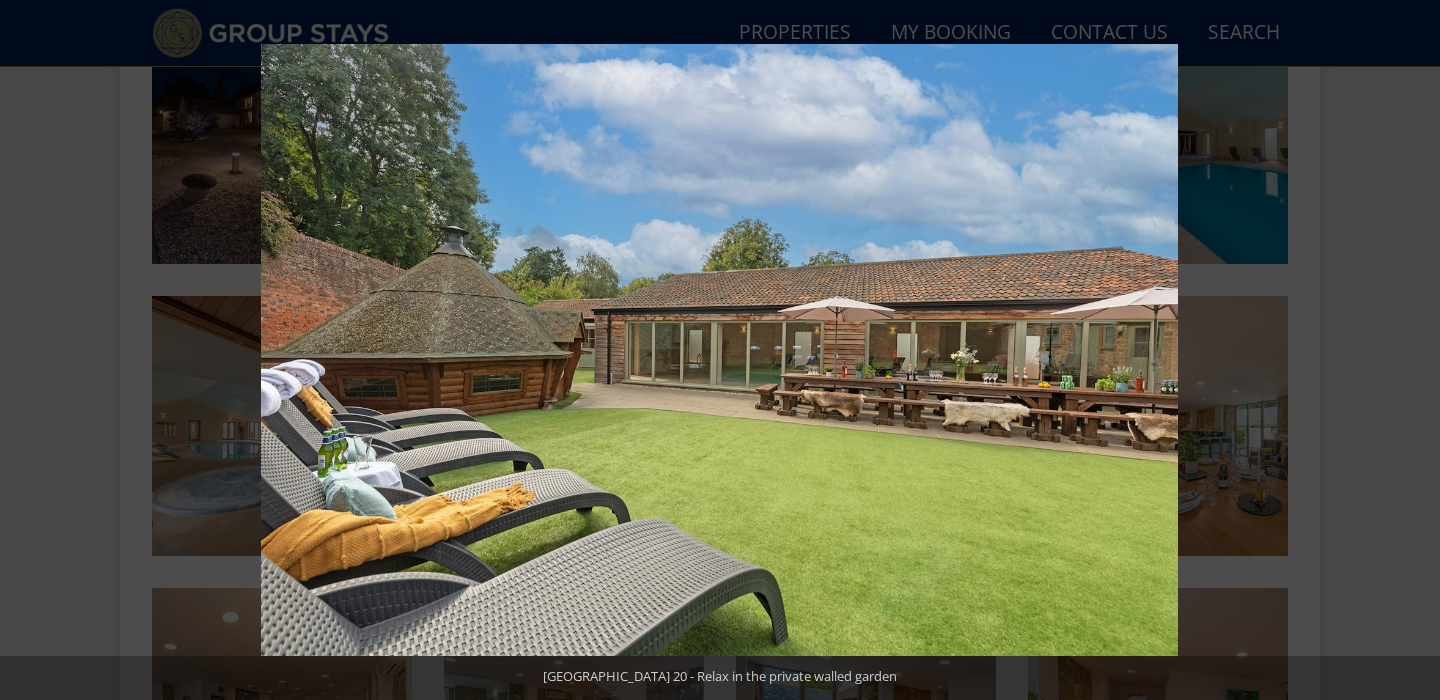 click at bounding box center [1405, 350] 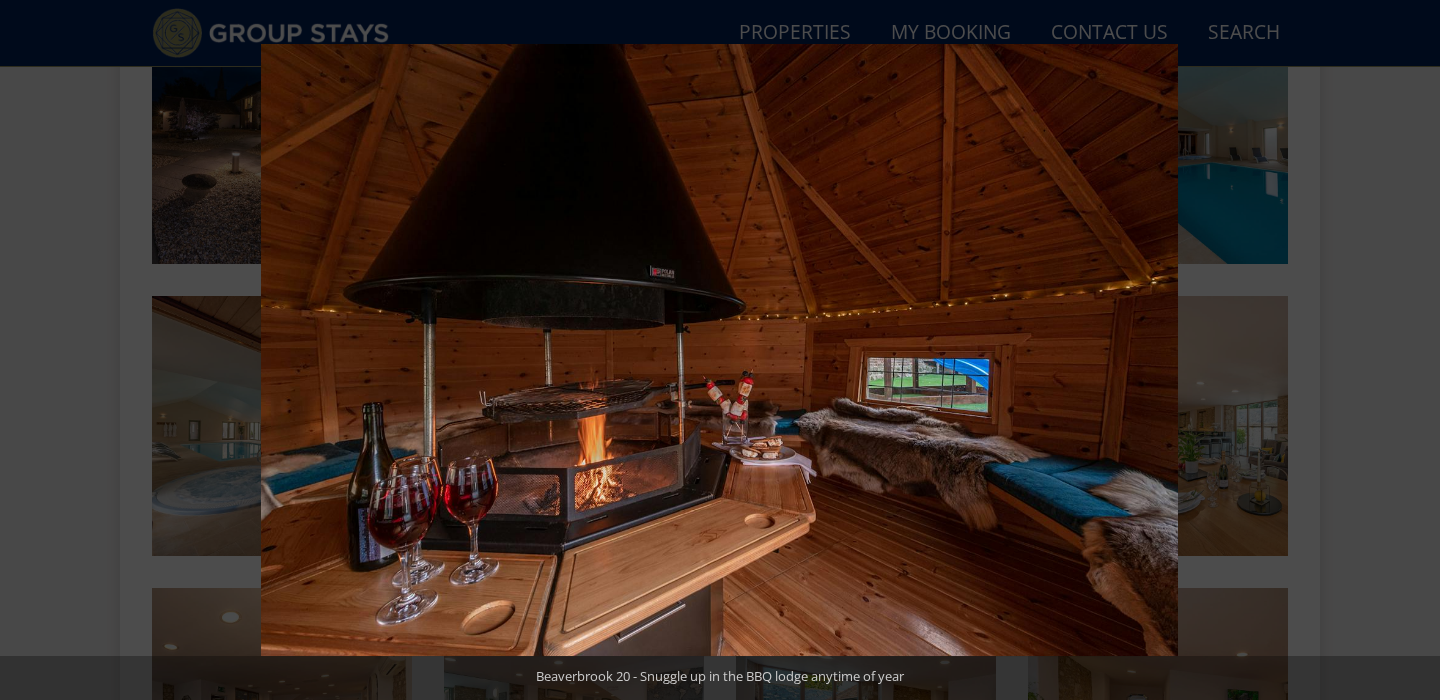 click at bounding box center [1405, 350] 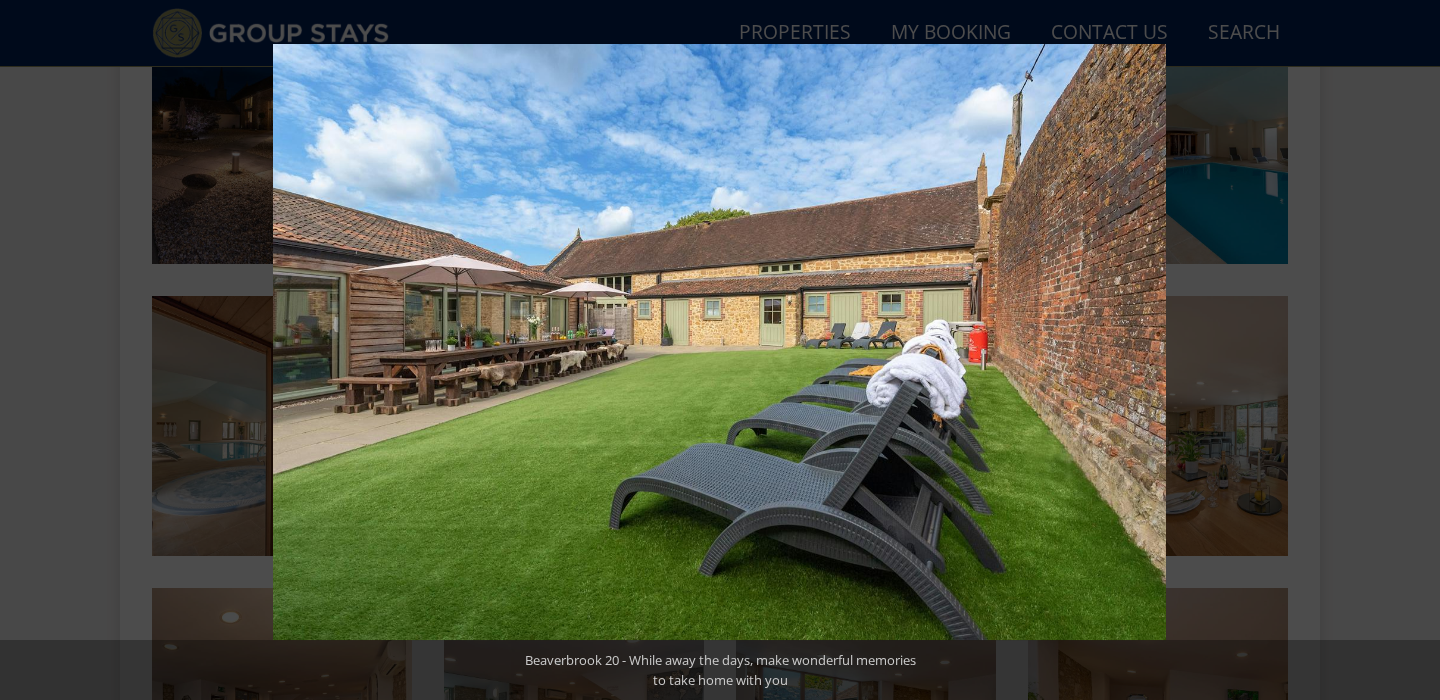 click at bounding box center (1405, 350) 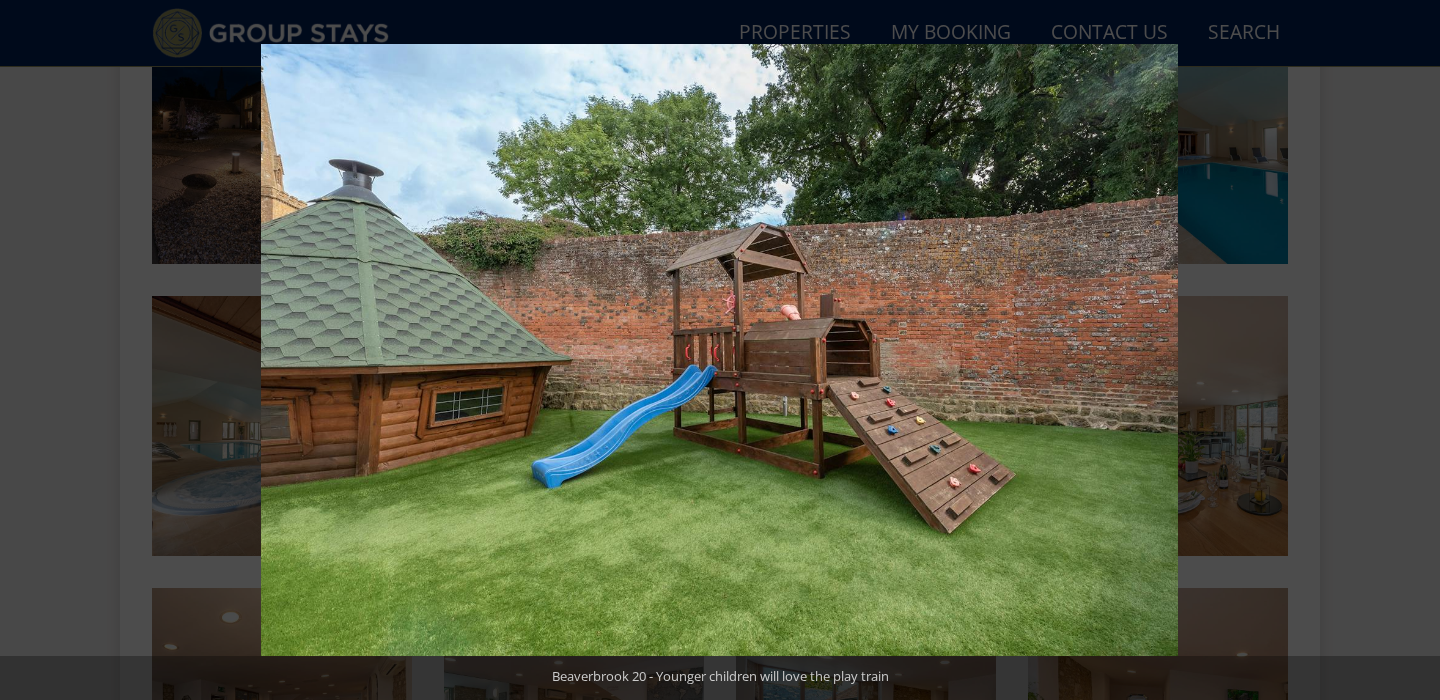 click at bounding box center (1405, 350) 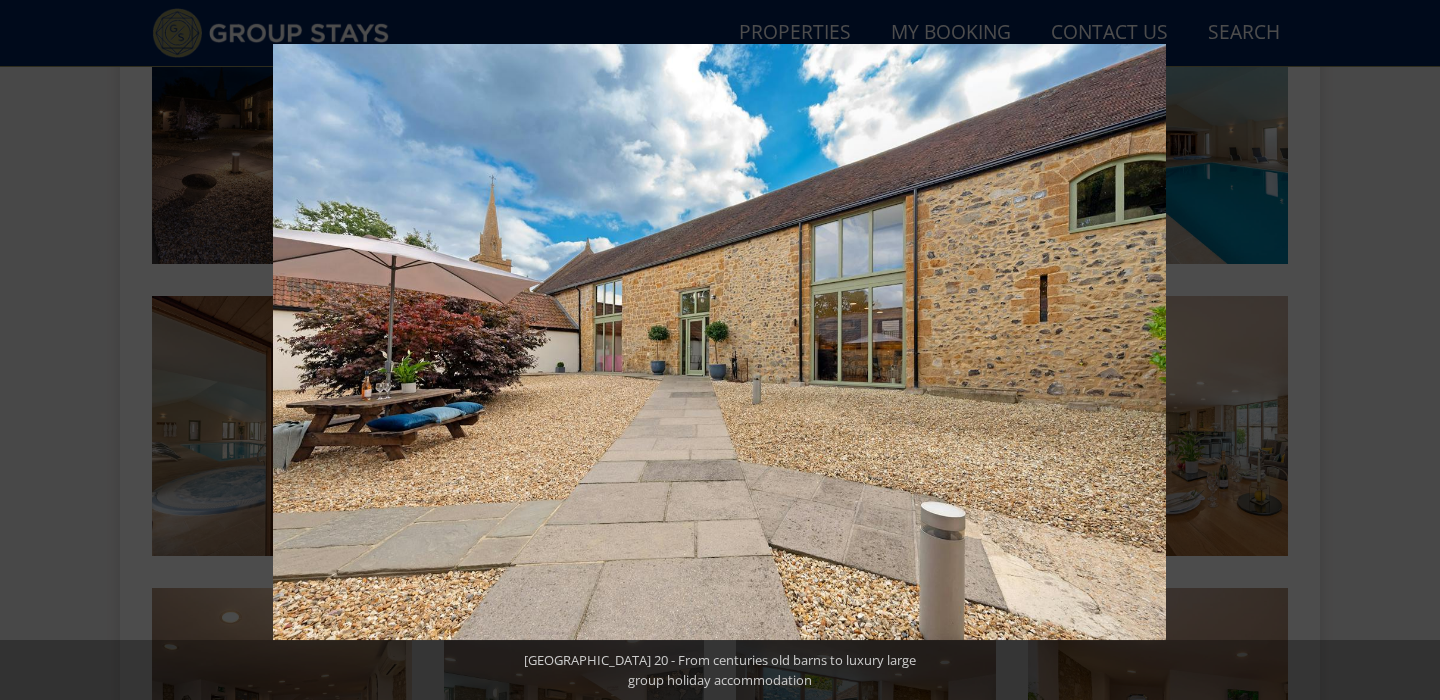 click at bounding box center [1405, 350] 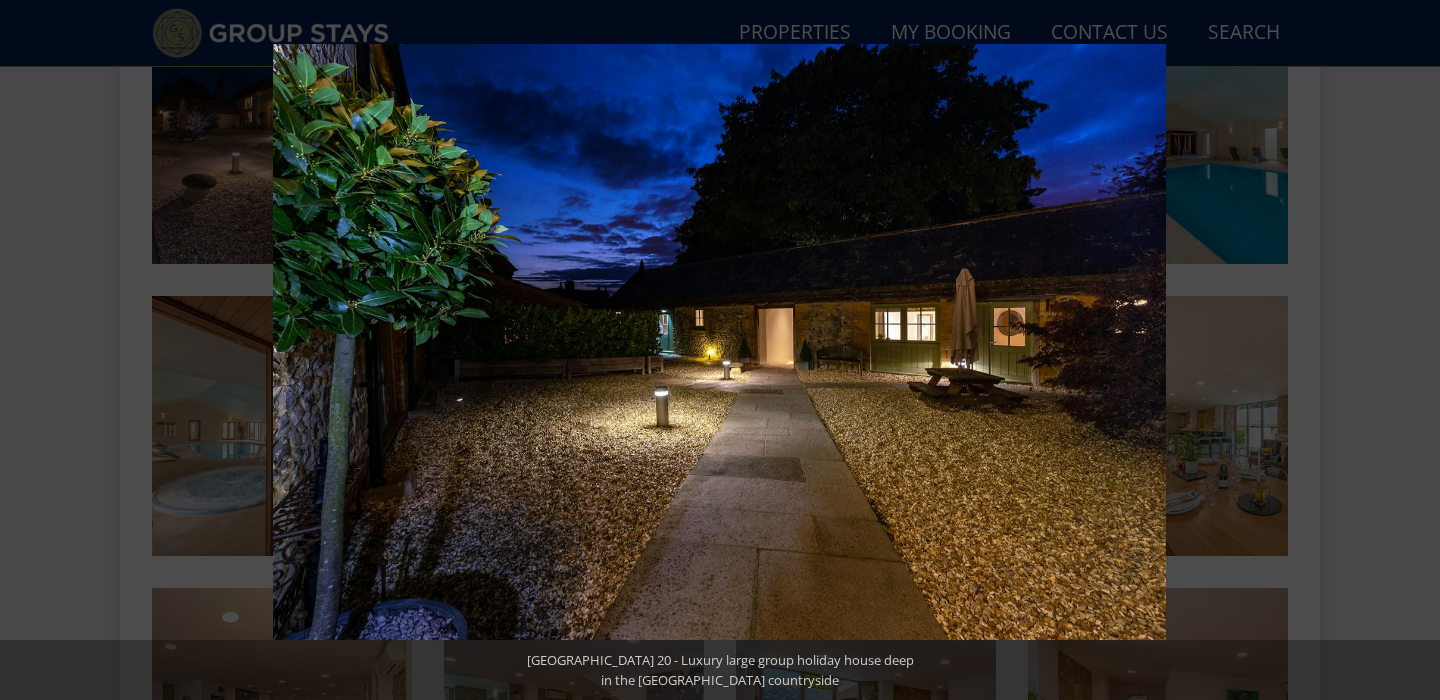 click at bounding box center [1405, 350] 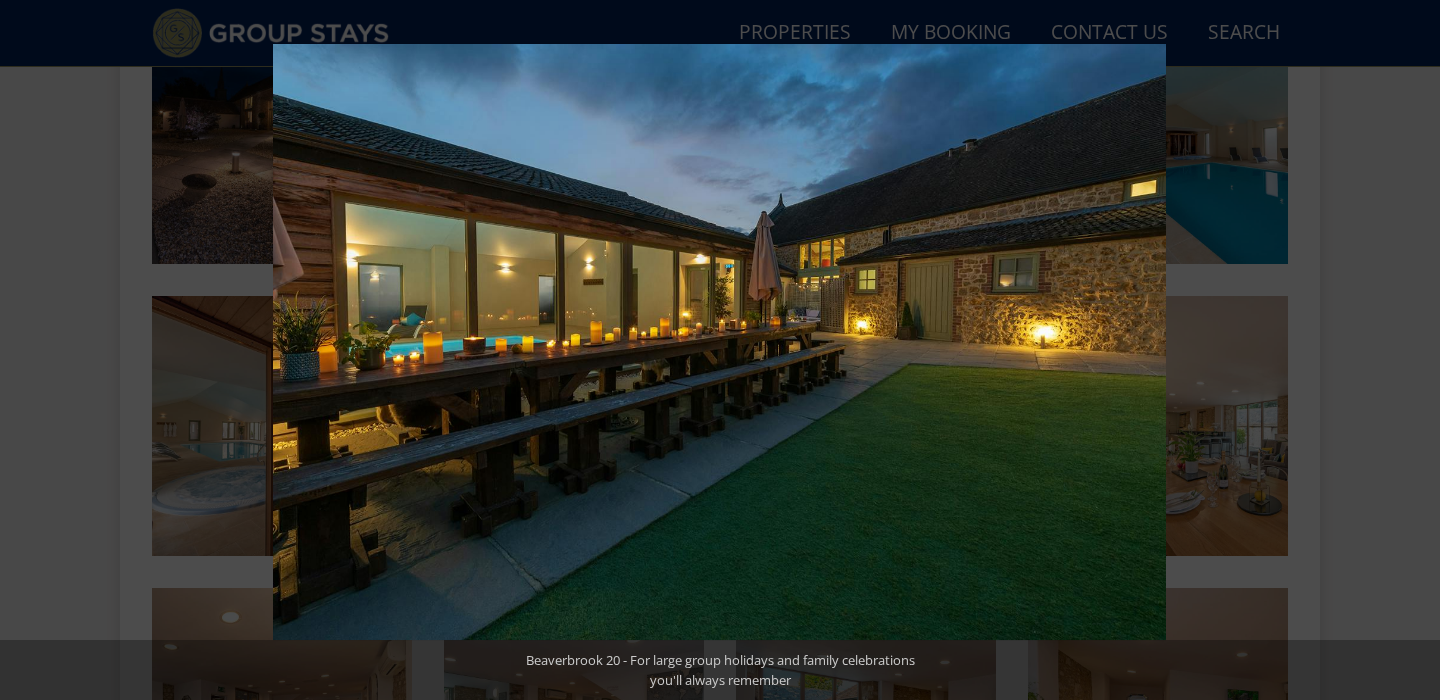 click at bounding box center [1405, 350] 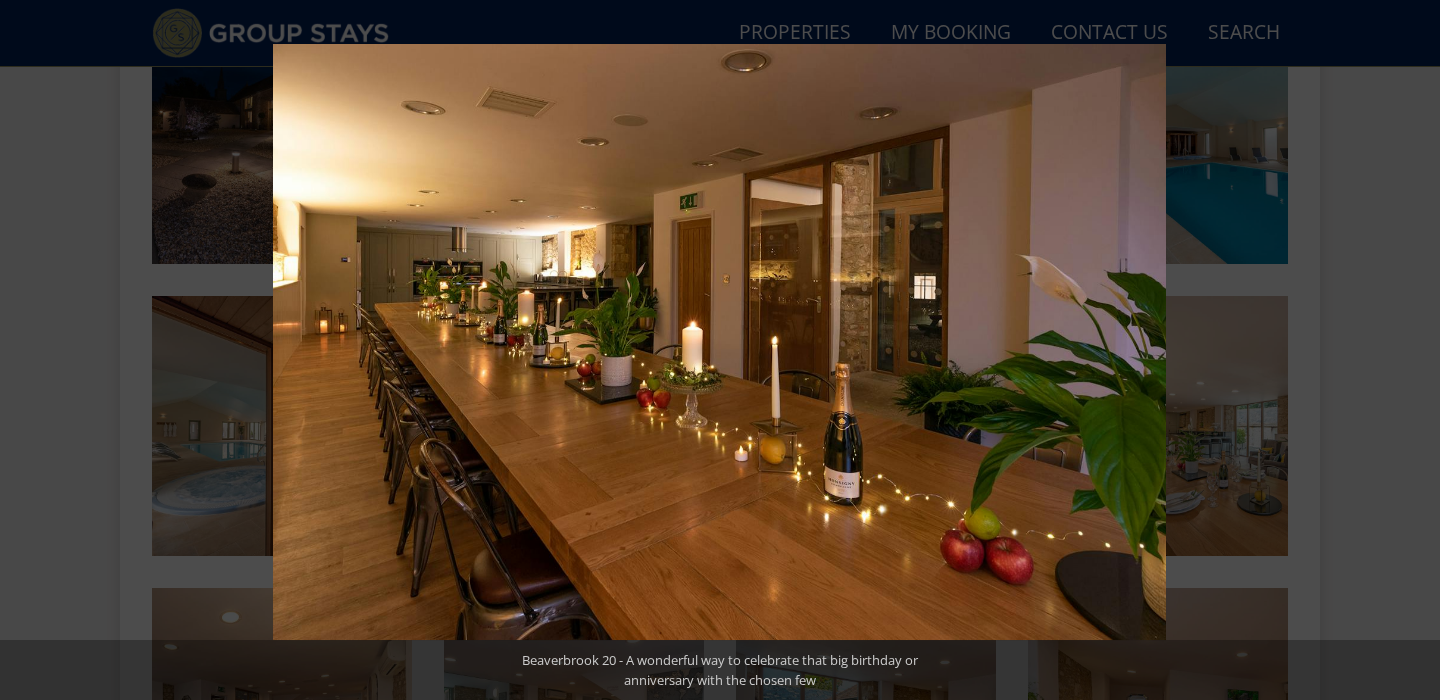 click at bounding box center (1405, 350) 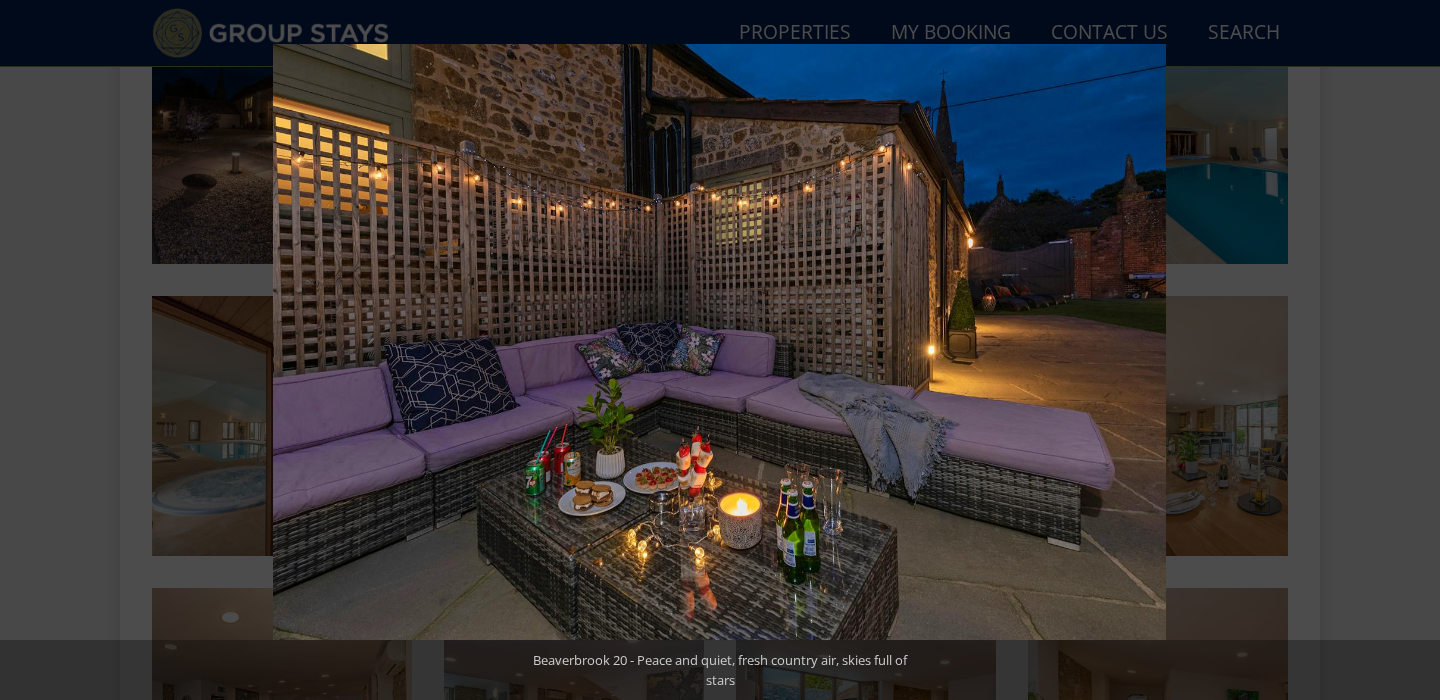 click at bounding box center (1405, 350) 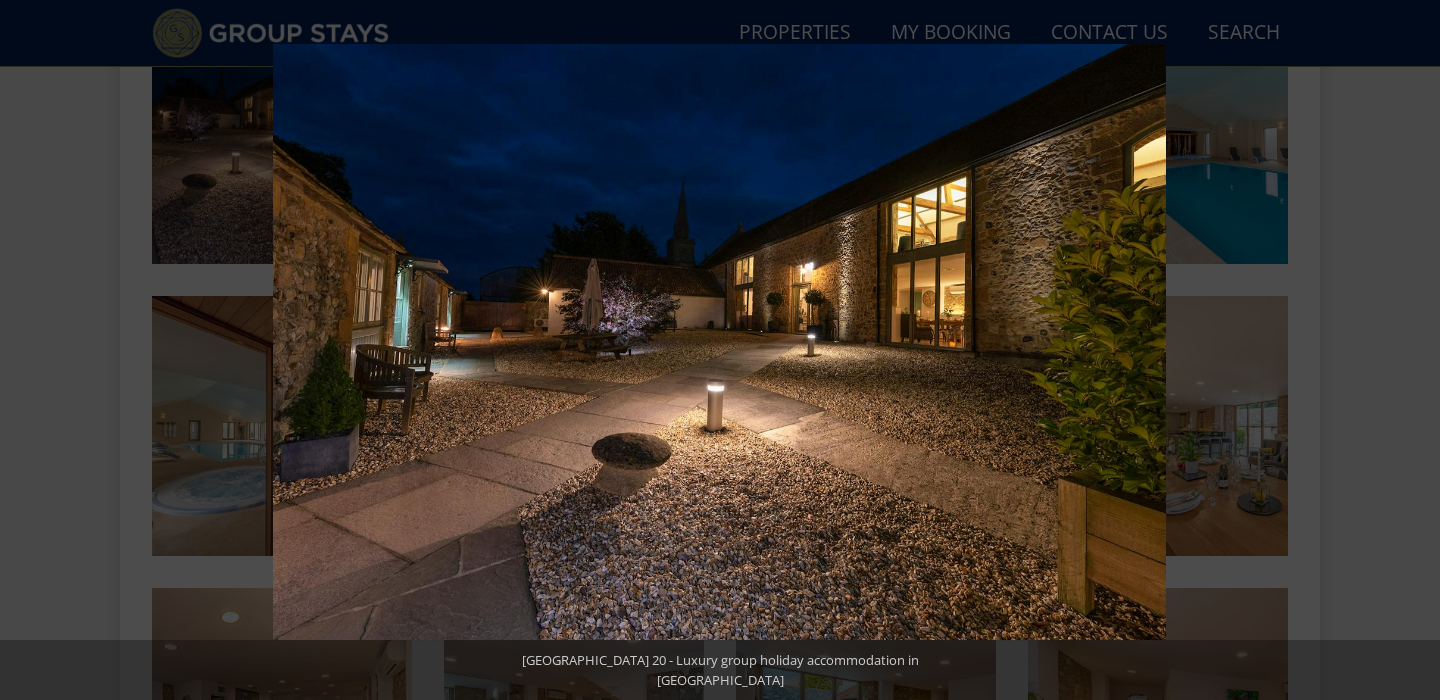 click at bounding box center (1405, 350) 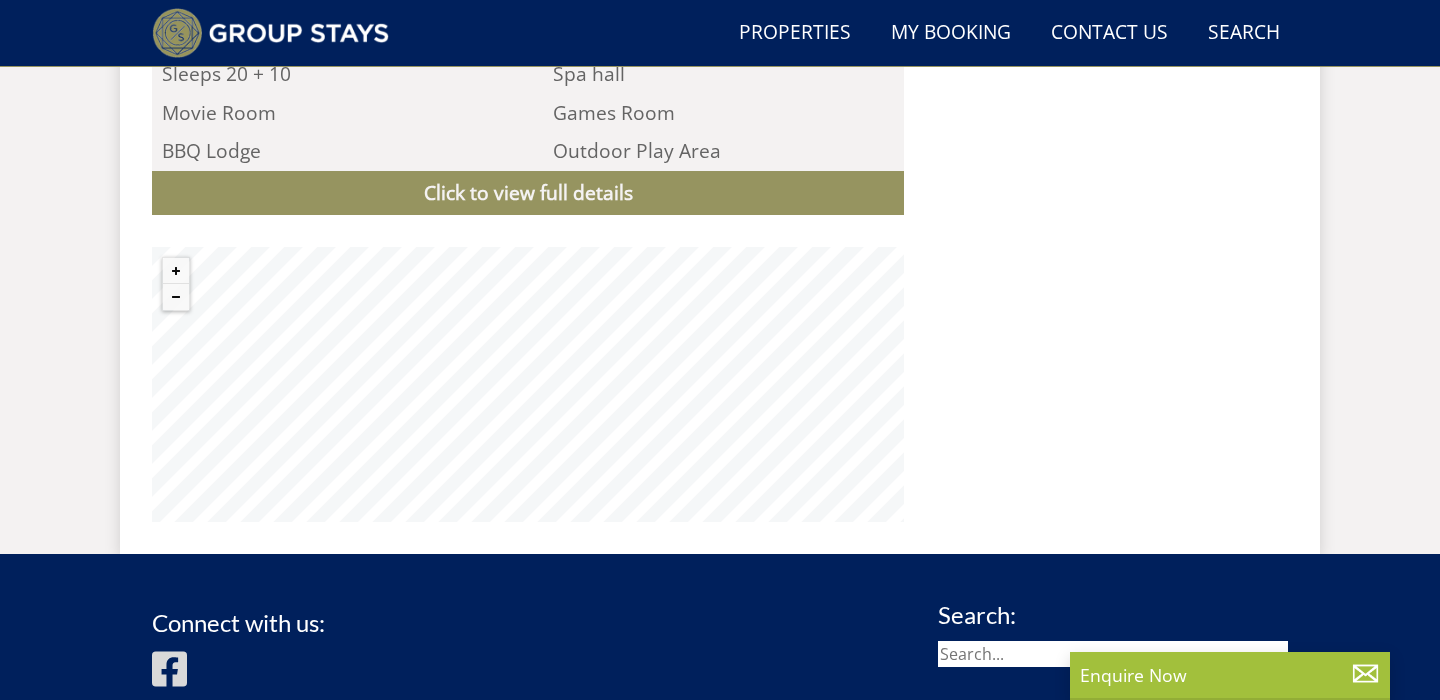 scroll, scrollTop: 2333, scrollLeft: 0, axis: vertical 